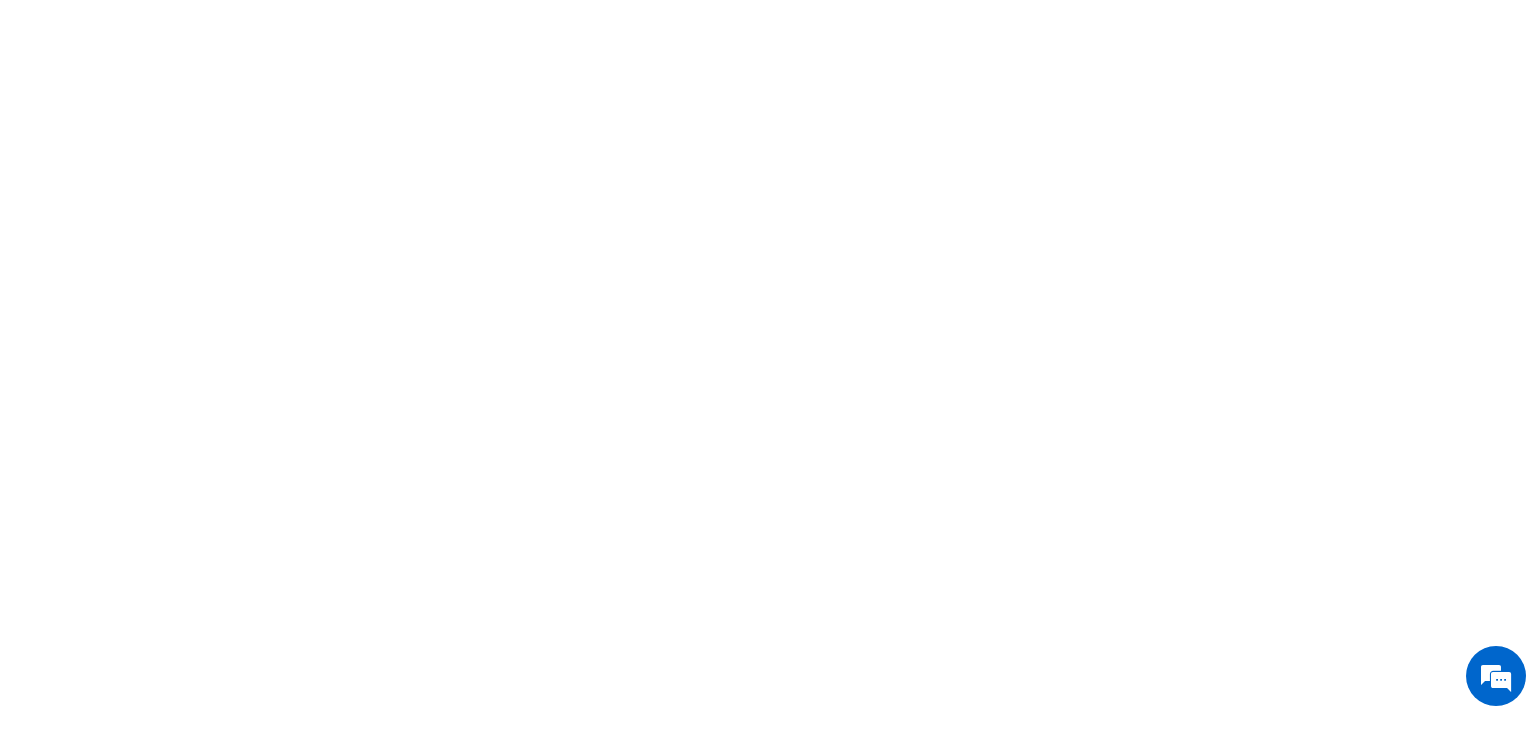 scroll, scrollTop: 0, scrollLeft: 0, axis: both 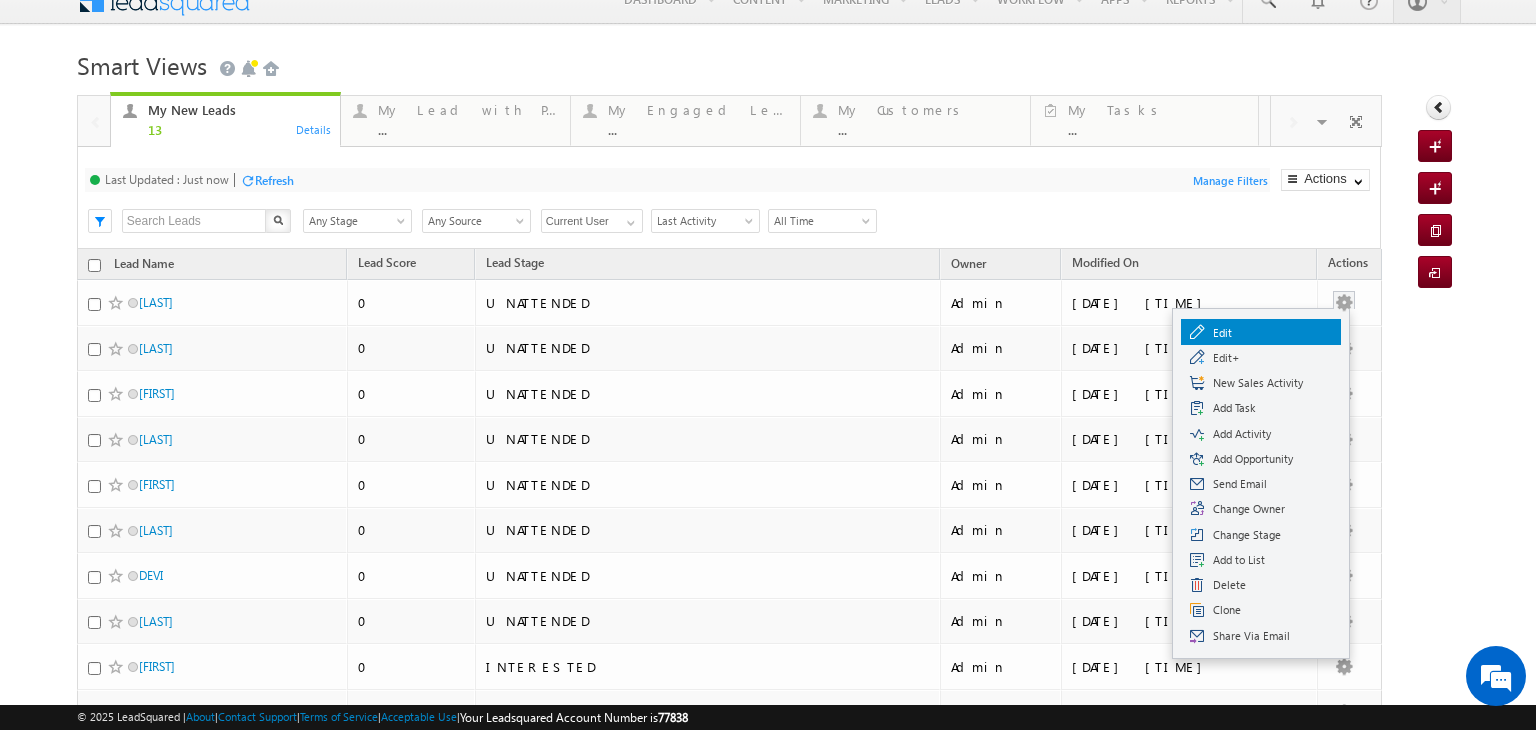 click at bounding box center (1197, 333) 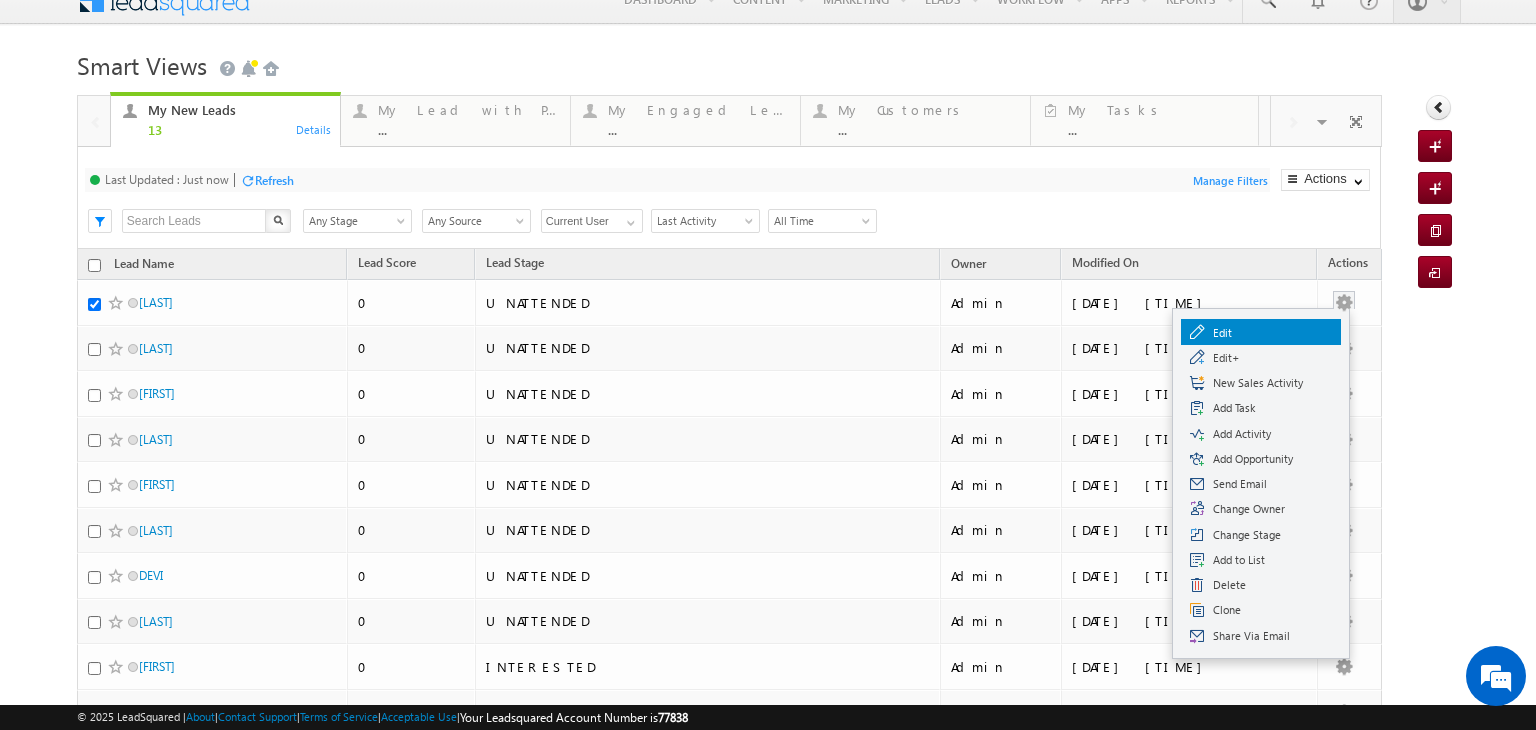 checkbox on "true" 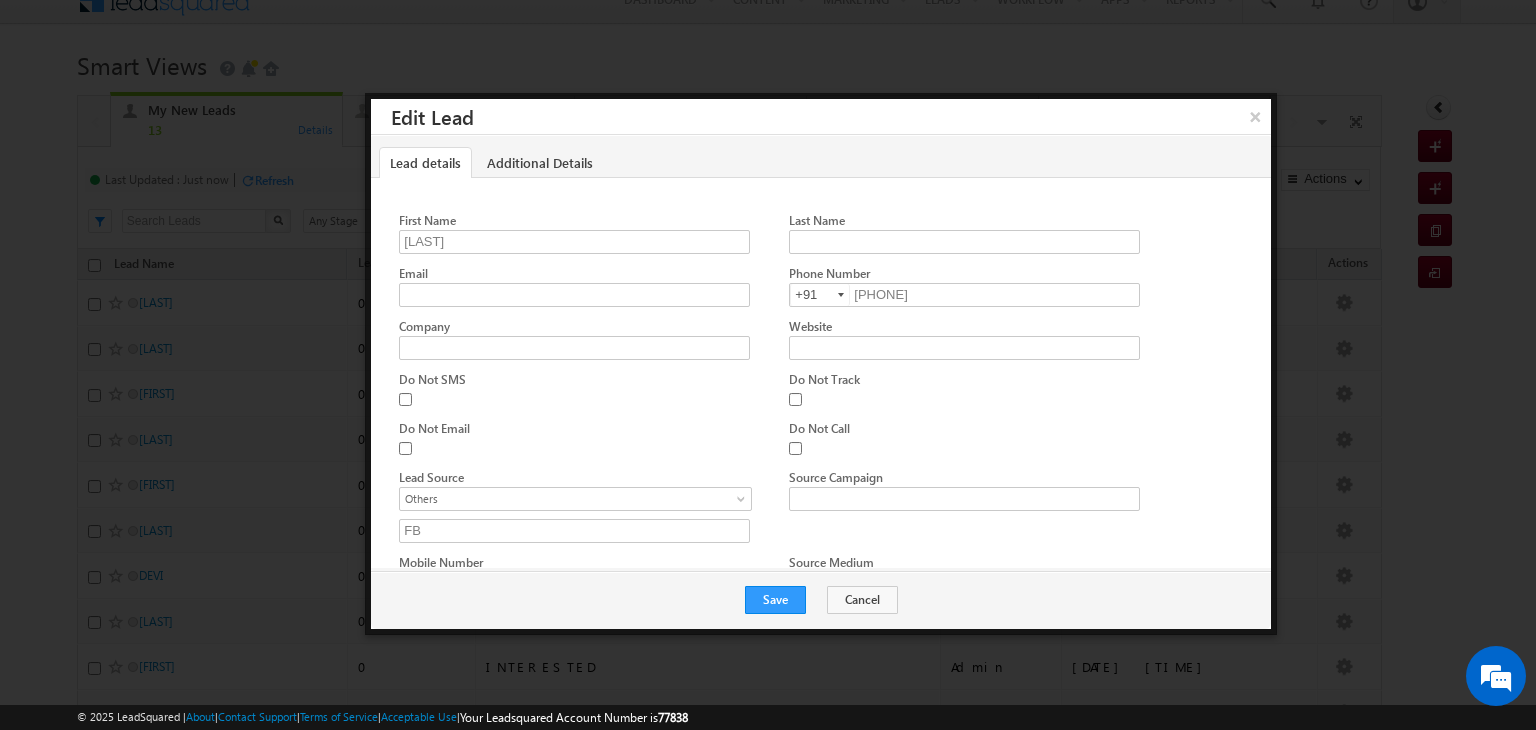 click on "First Name
PRAHLA
Last Name
Email
Phone Number
+91" at bounding box center (821, 1414) 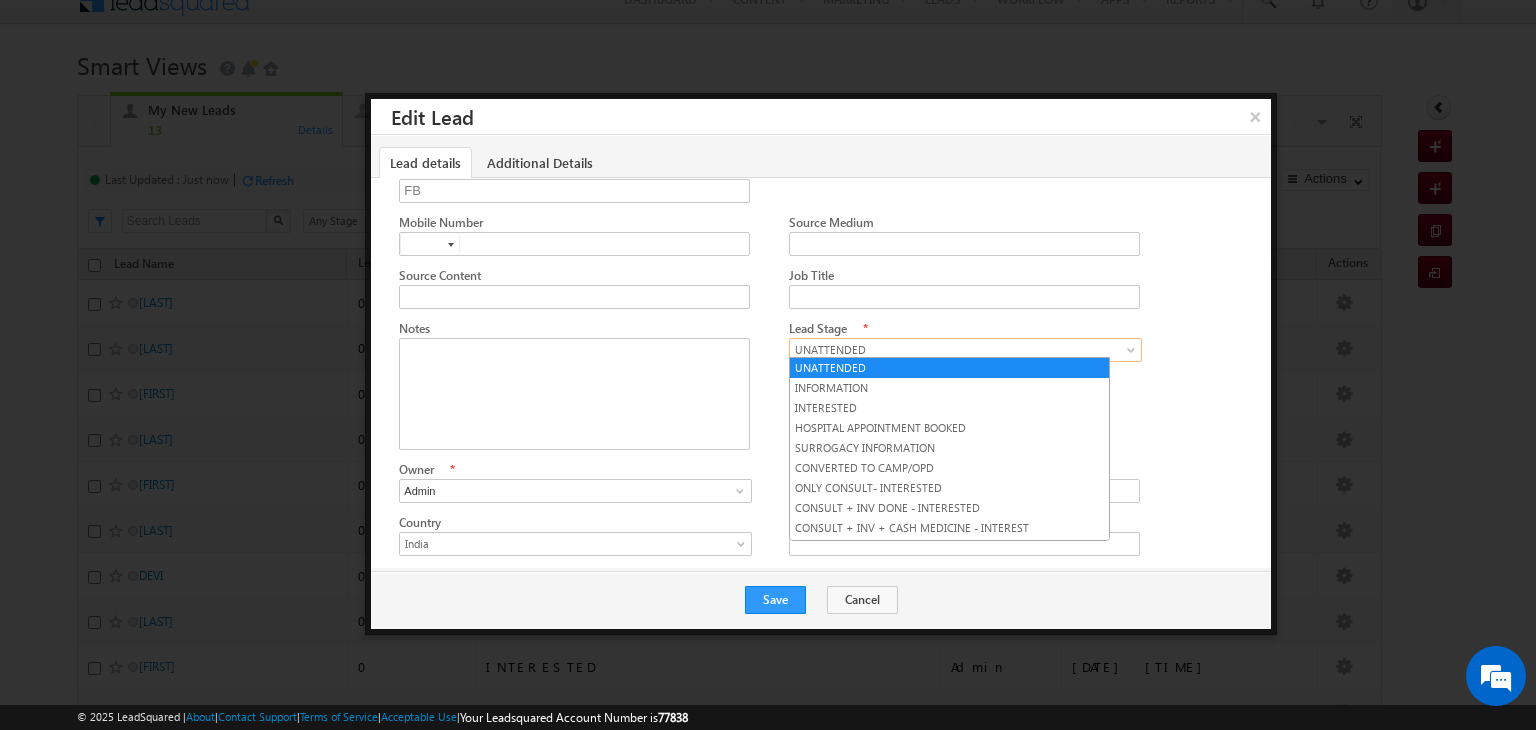 click on "UNATTENDED" at bounding box center (960, 350) 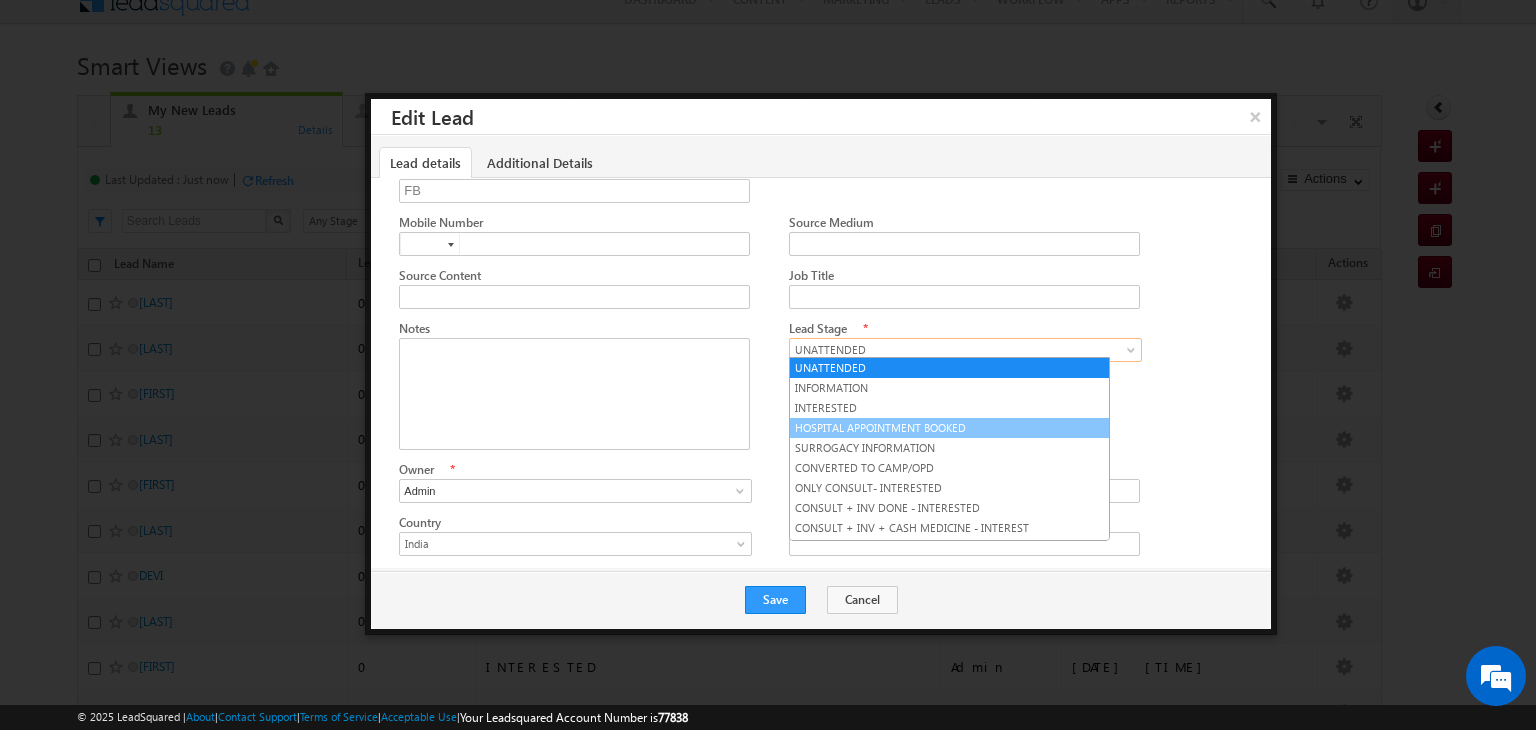 click on "HOSPITAL APPOINTMENT BOOKED" at bounding box center (949, 428) 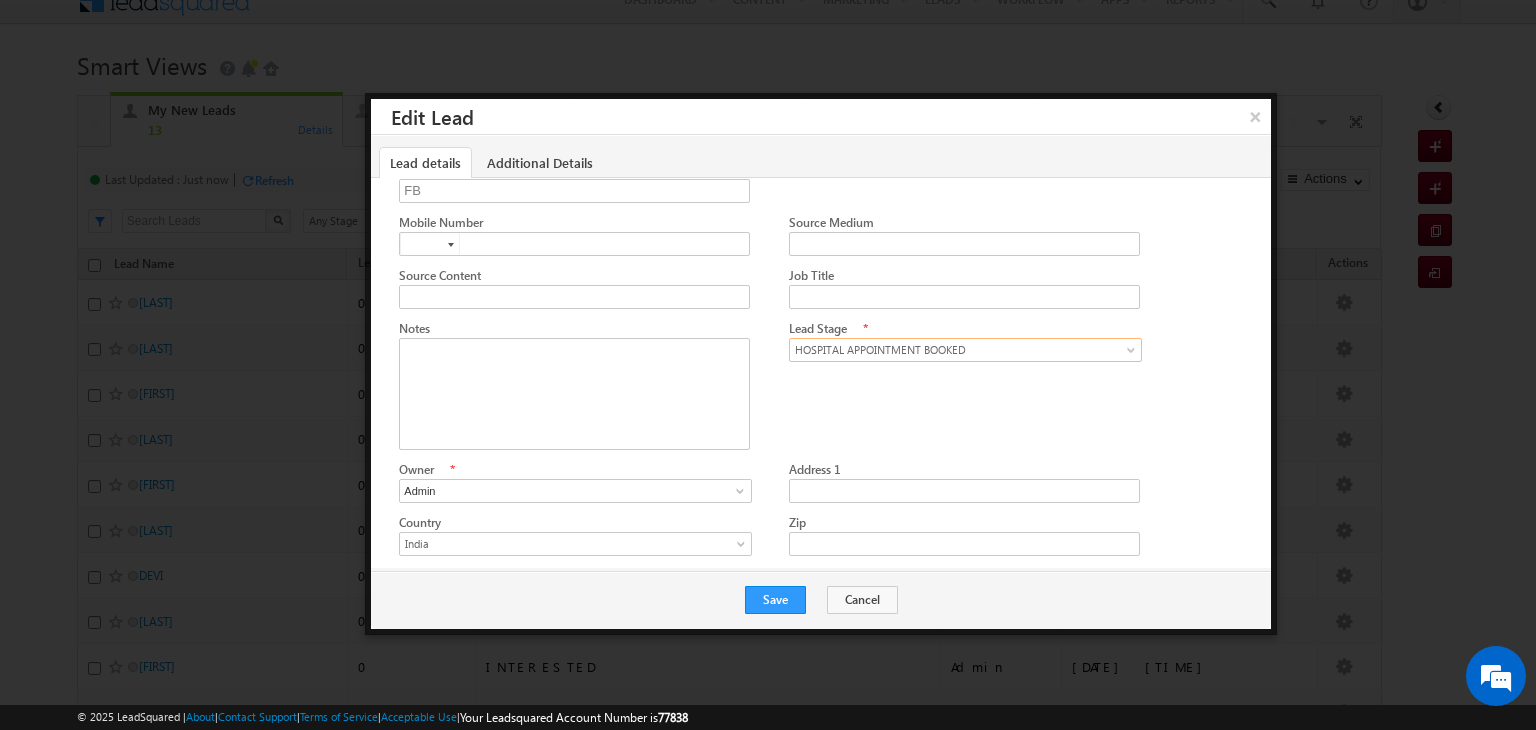click on "First Name
PRAHLA
Last Name
Email
Phone Number
+91-8943500657 8943500657 +91" at bounding box center [826, 1084] 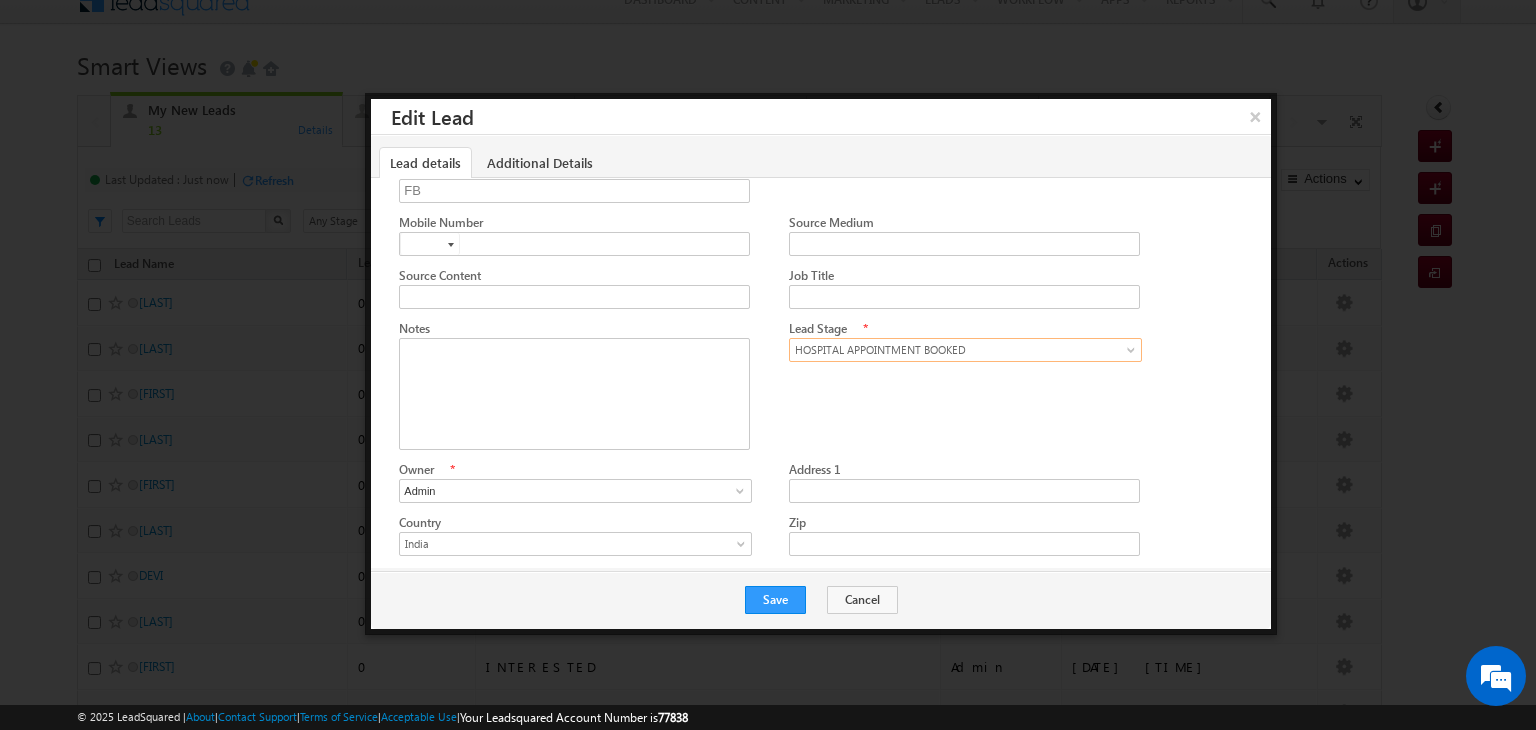 drag, startPoint x: 808, startPoint y: 343, endPoint x: 978, endPoint y: 342, distance: 170.00294 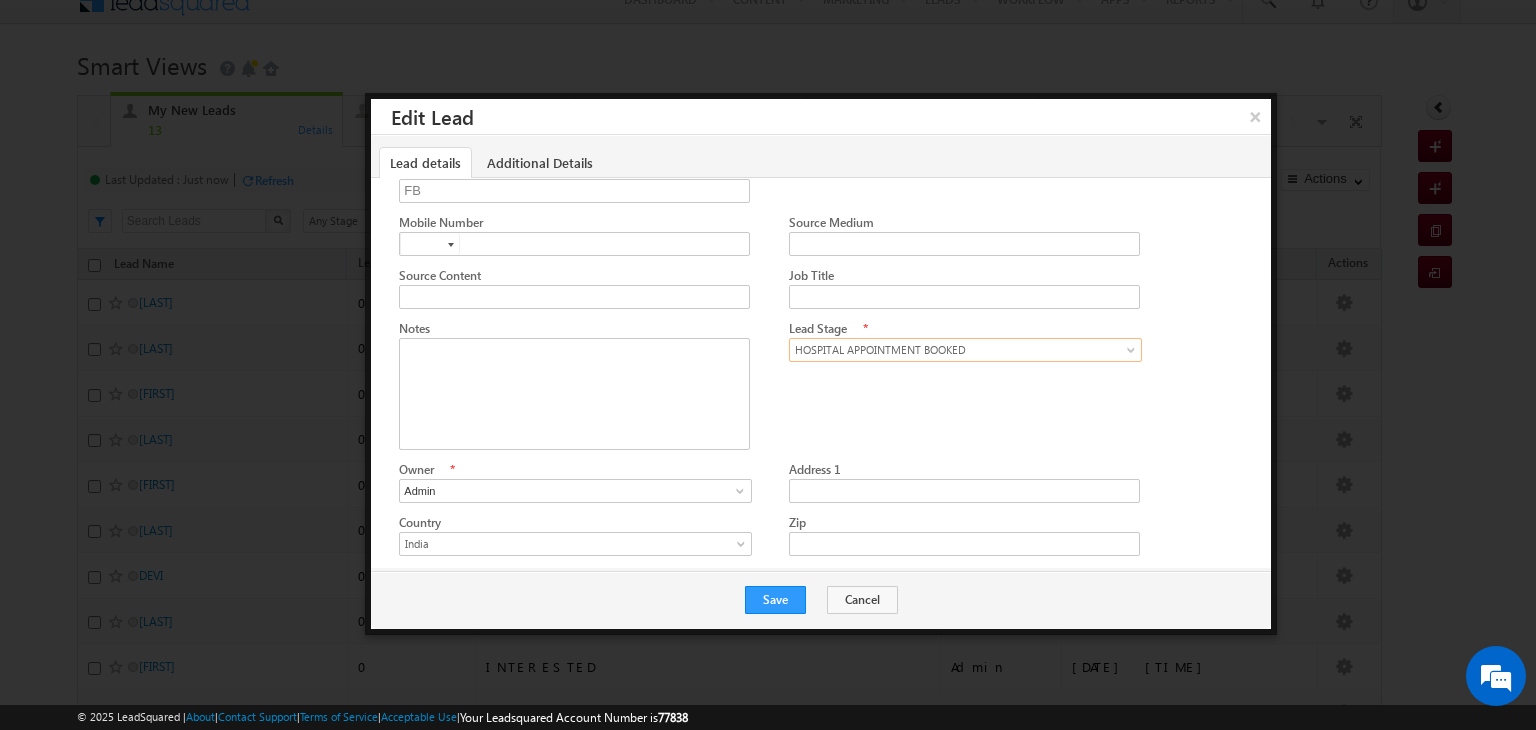click on "HOSPITAL APPOINTMENT BOOKED" at bounding box center (960, 350) 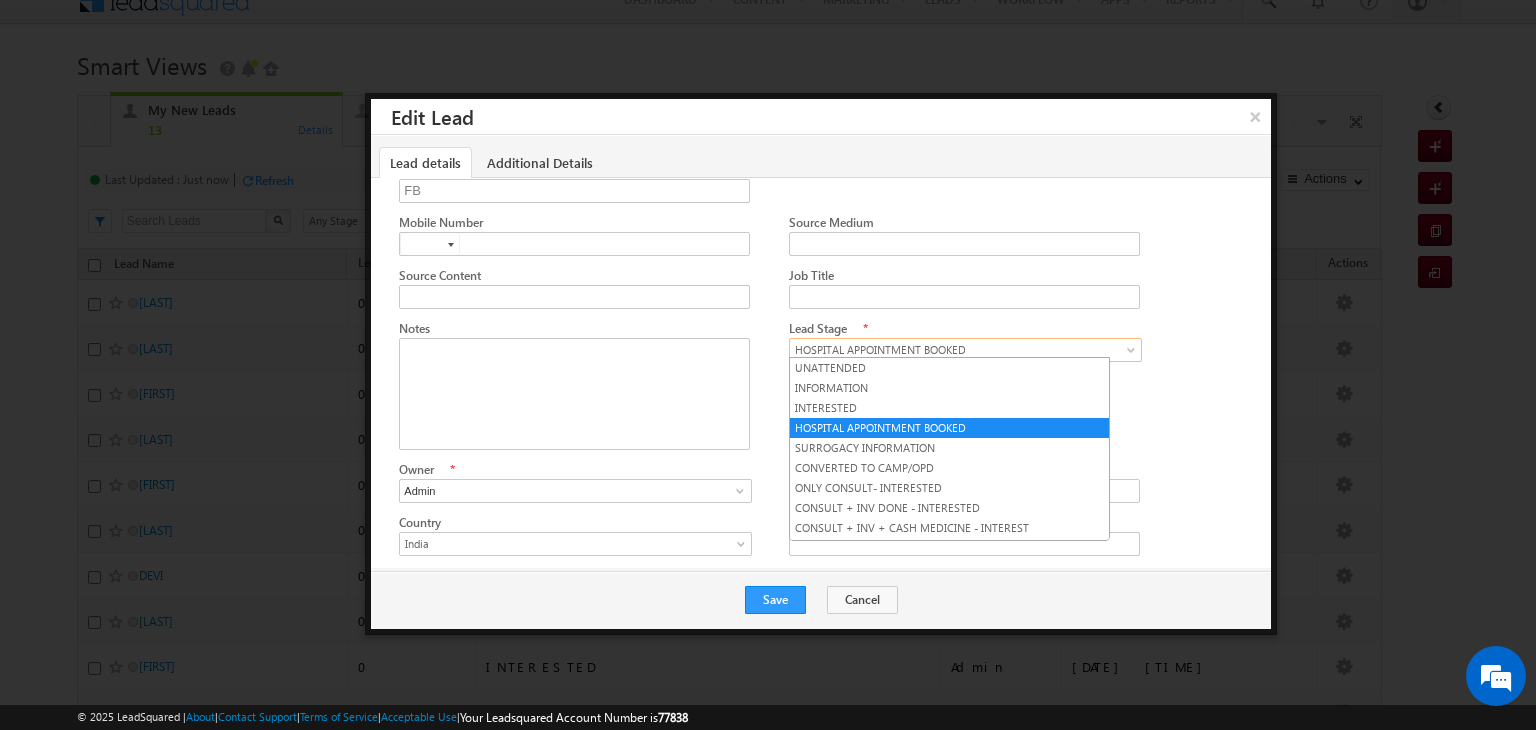 click on "HOSPITAL APPOINTMENT BOOKED" at bounding box center (960, 350) 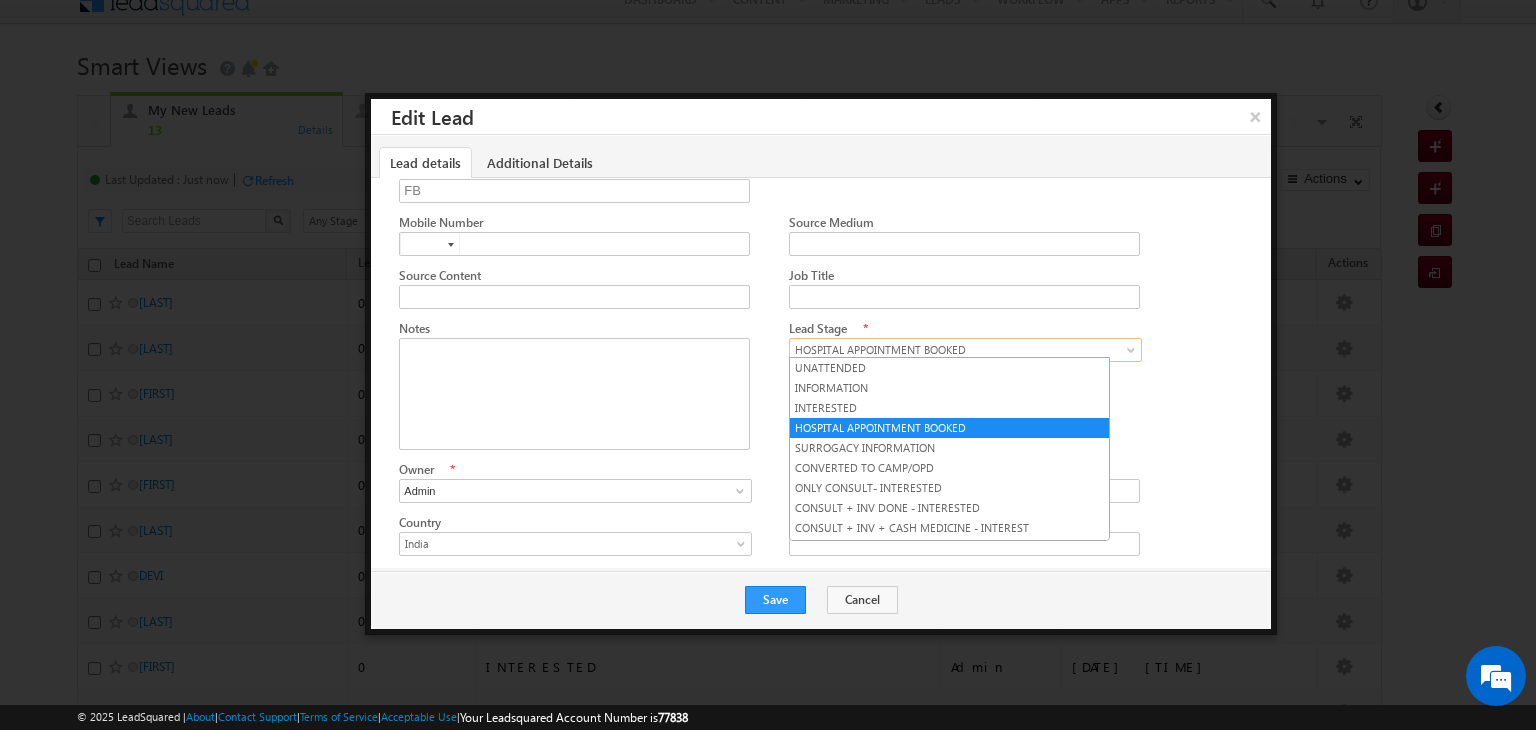 scroll, scrollTop: 158, scrollLeft: 0, axis: vertical 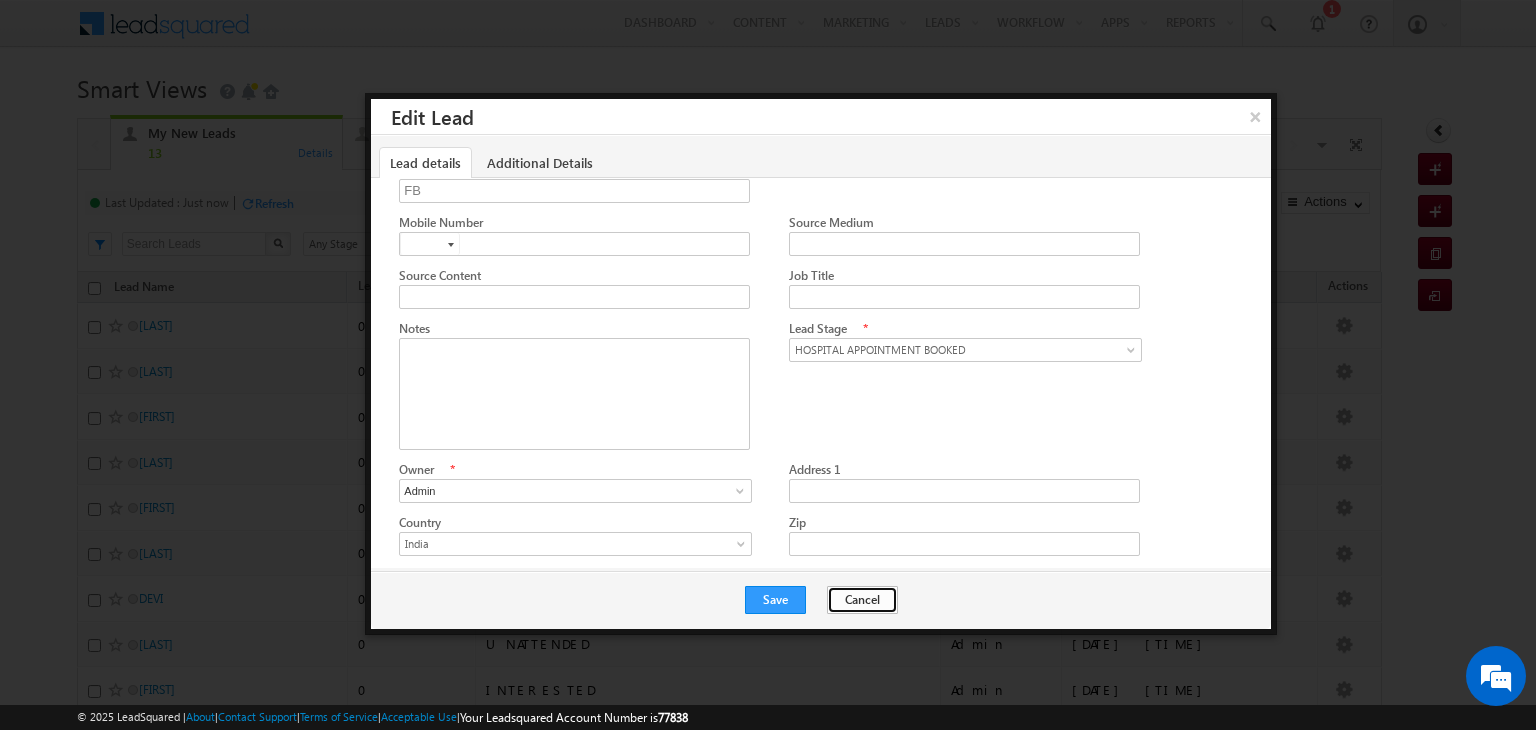 click on "Cancel" at bounding box center [862, 600] 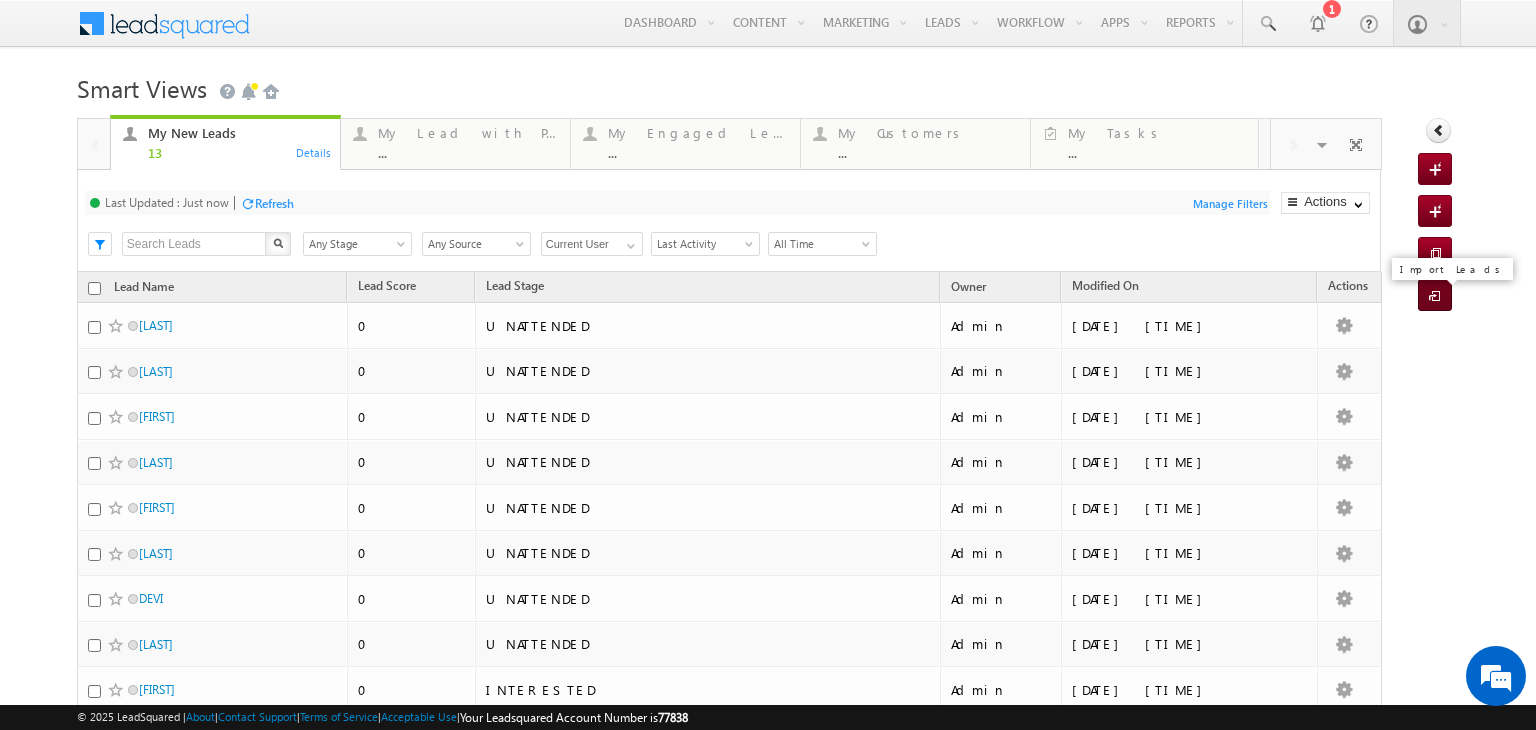 click at bounding box center [1438, 297] 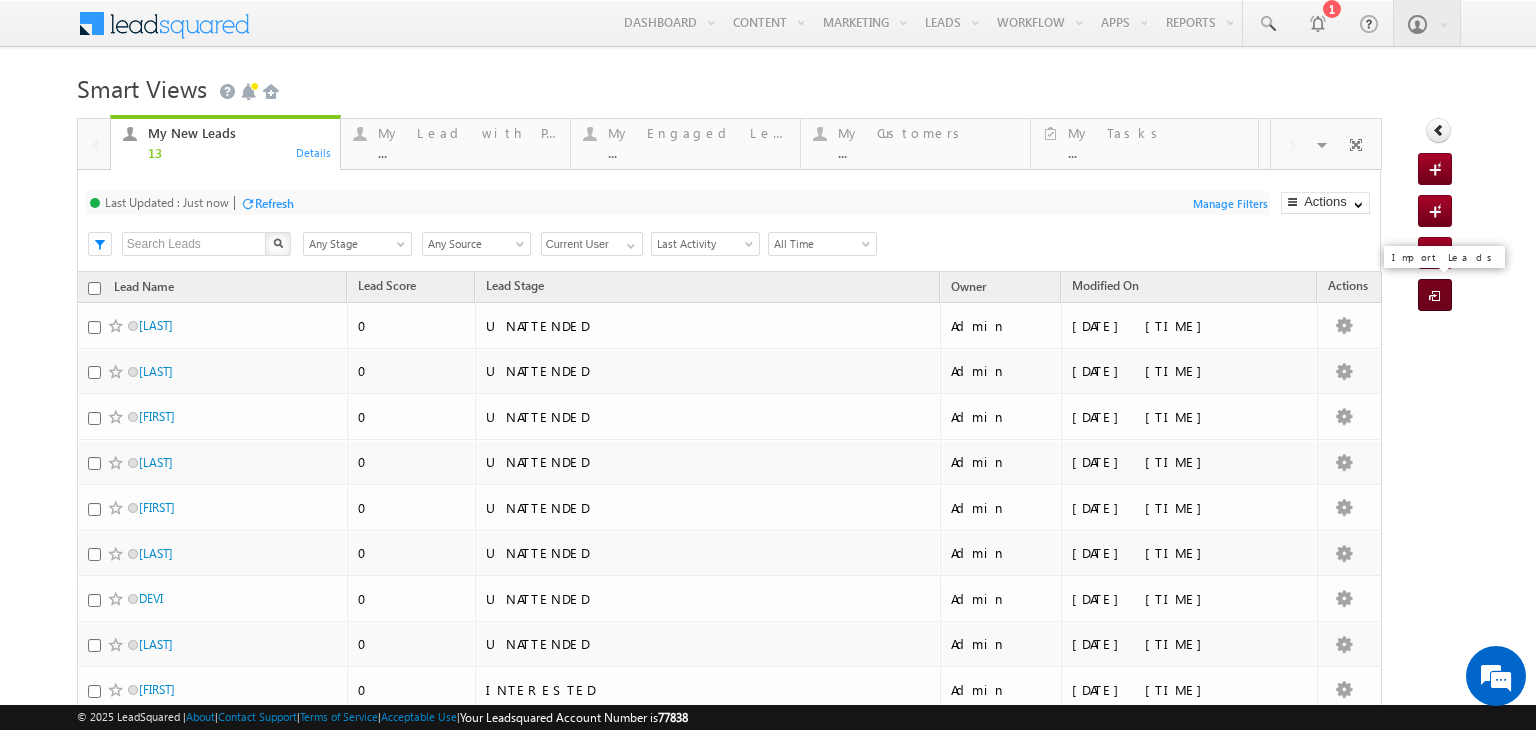 click at bounding box center [1438, 297] 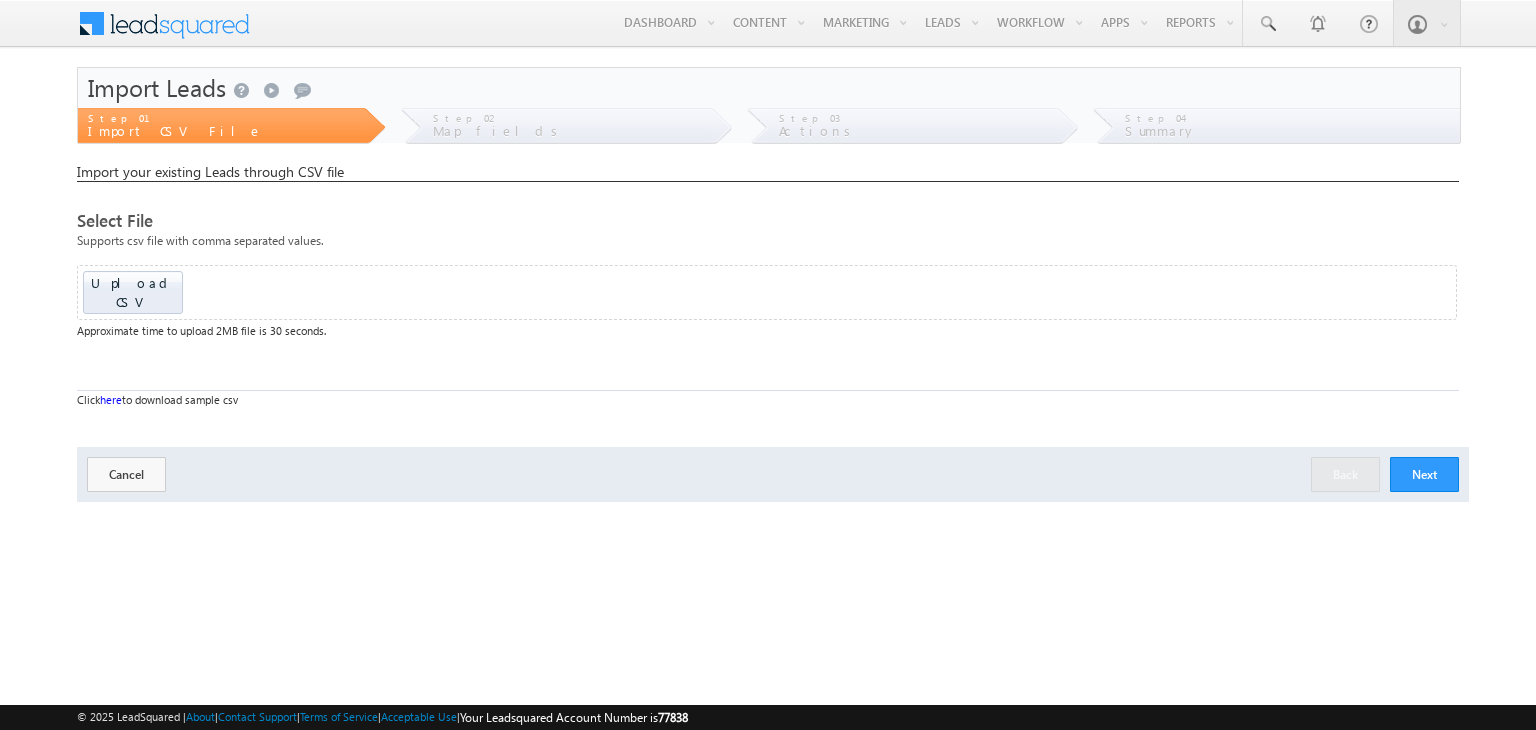 scroll, scrollTop: 0, scrollLeft: 0, axis: both 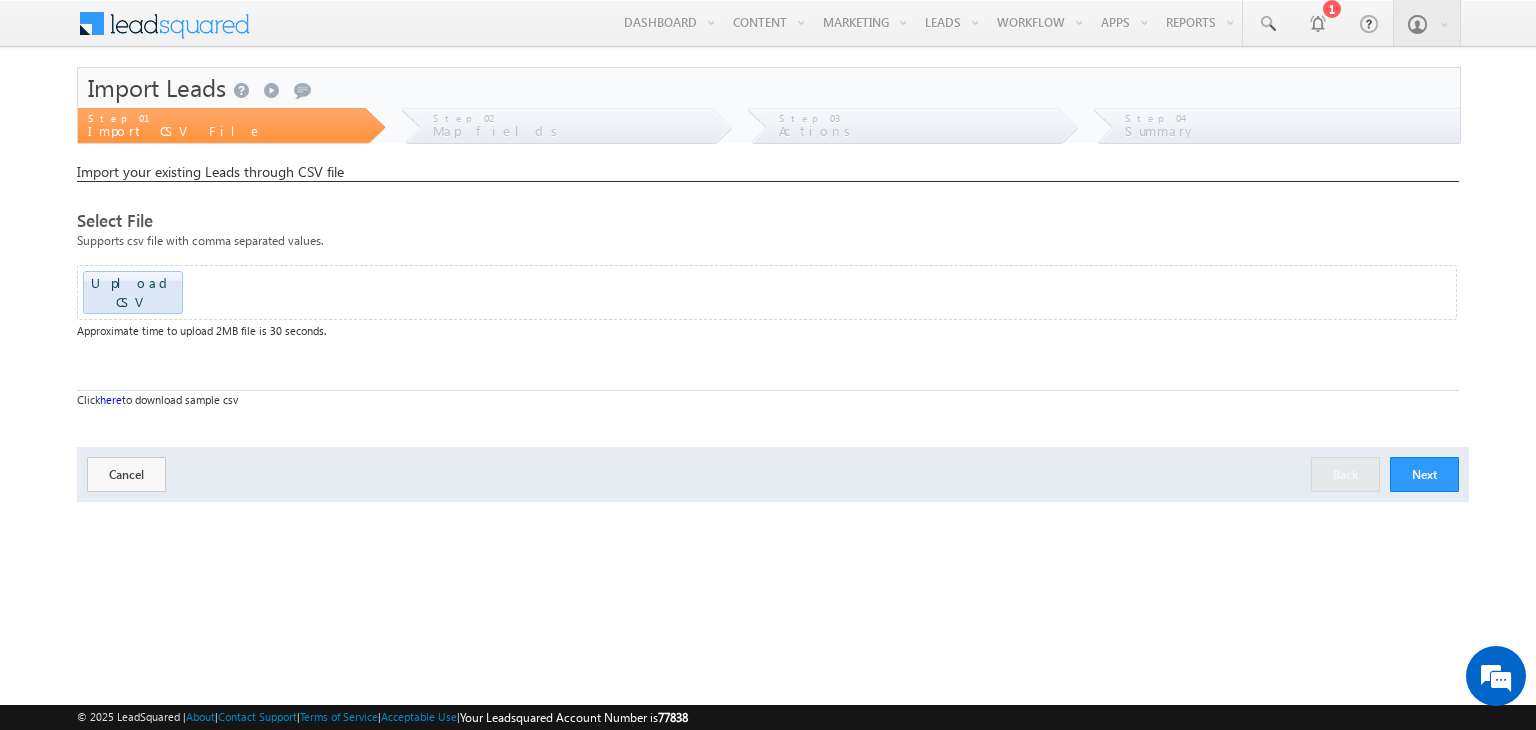 click at bounding box center [-1518, 286] 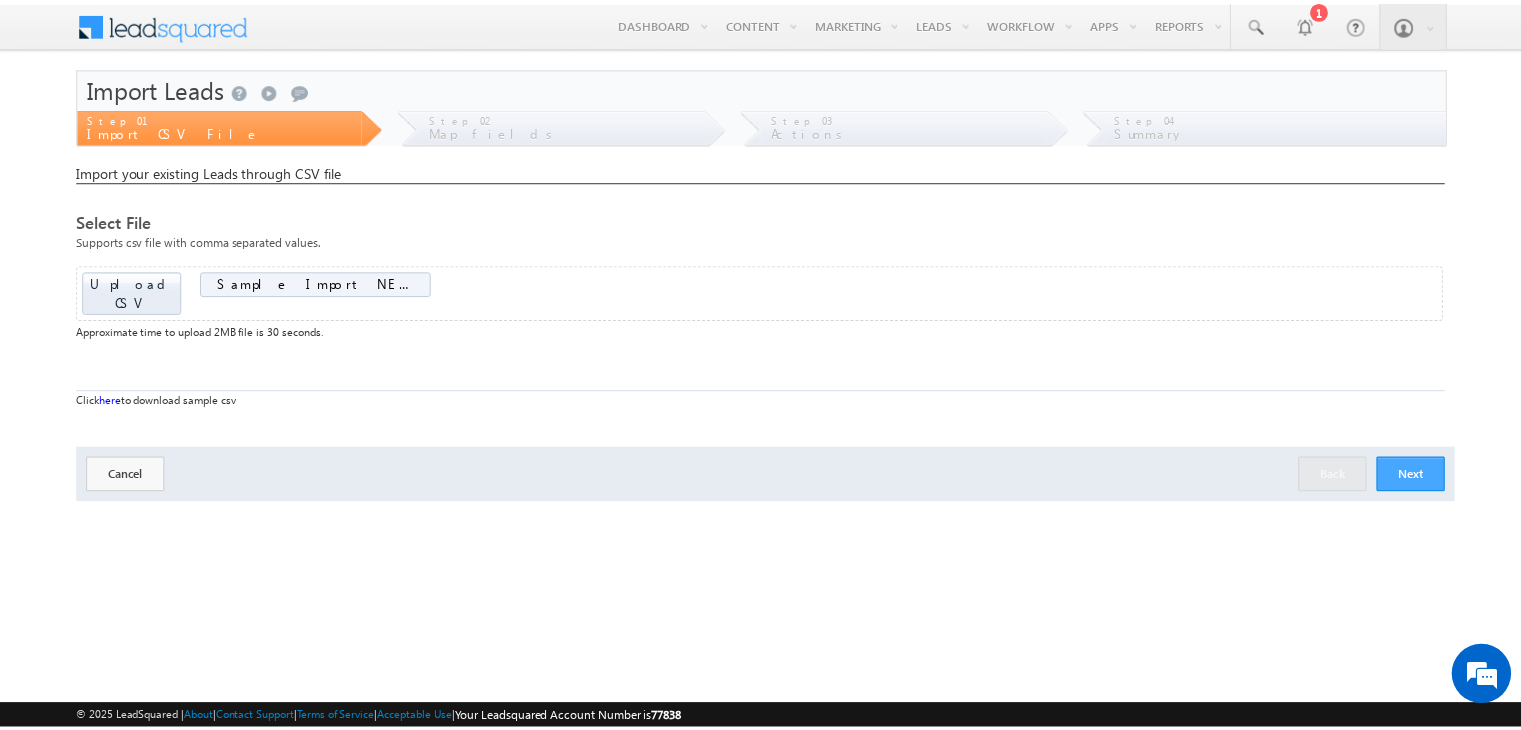 scroll, scrollTop: 0, scrollLeft: 0, axis: both 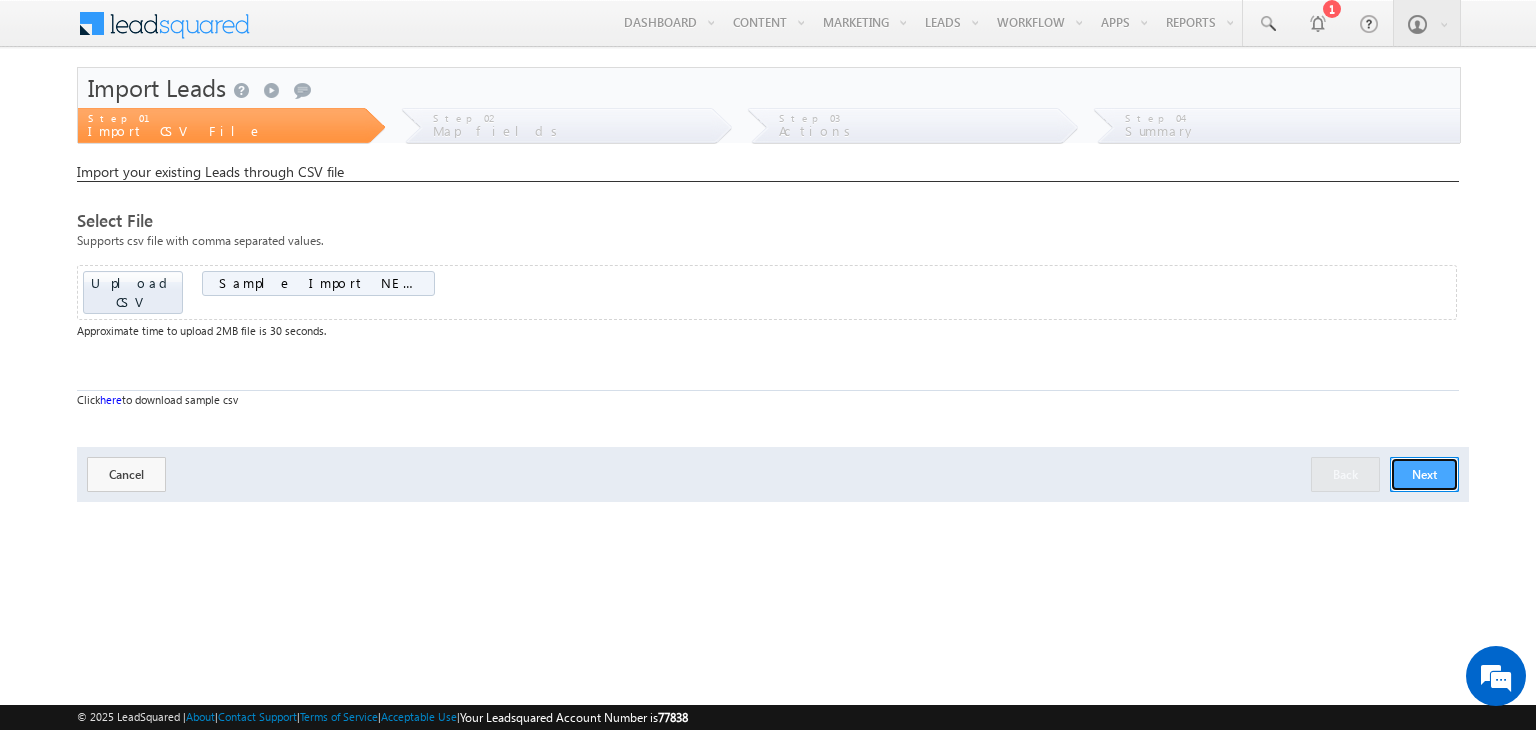 click on "Next" at bounding box center (1424, 474) 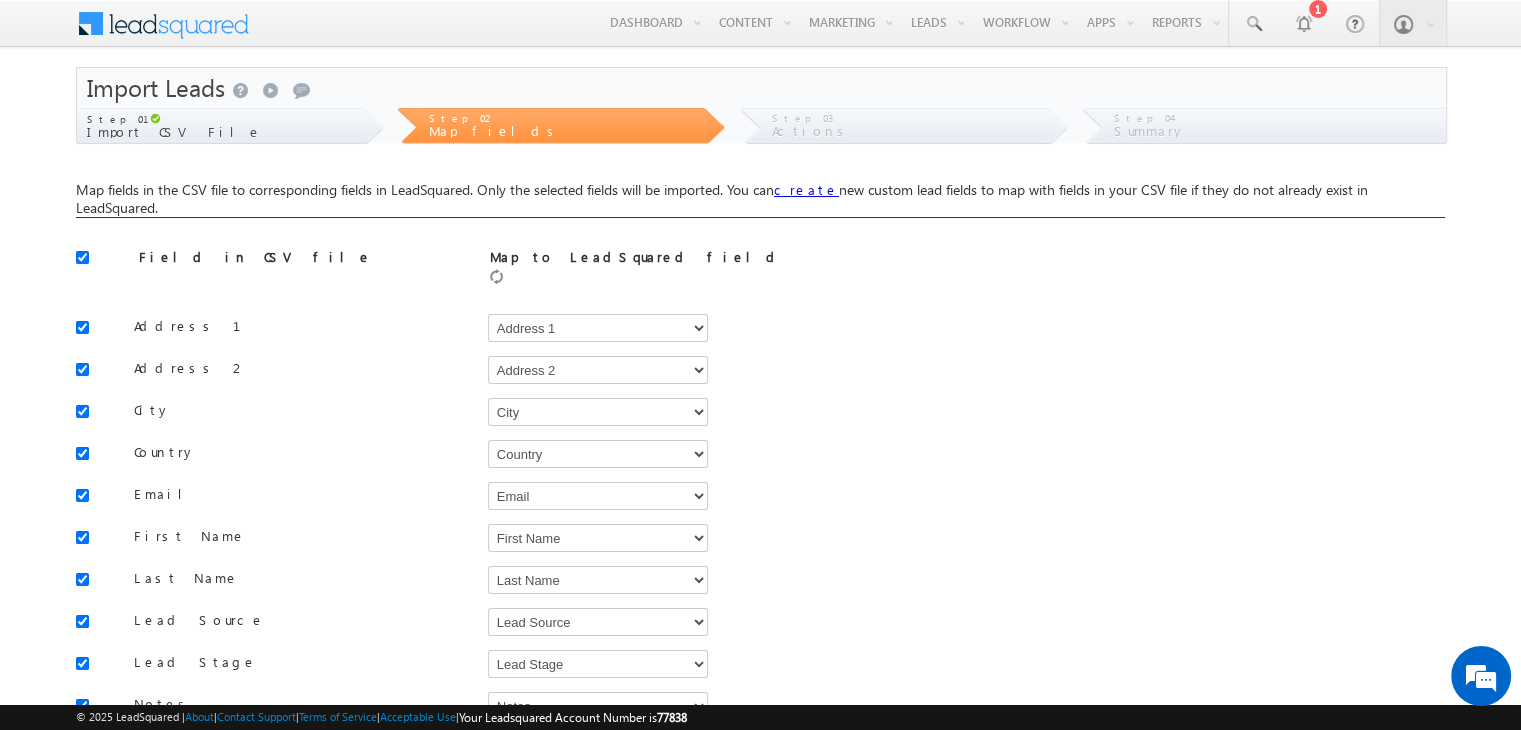 click at bounding box center [89, 262] 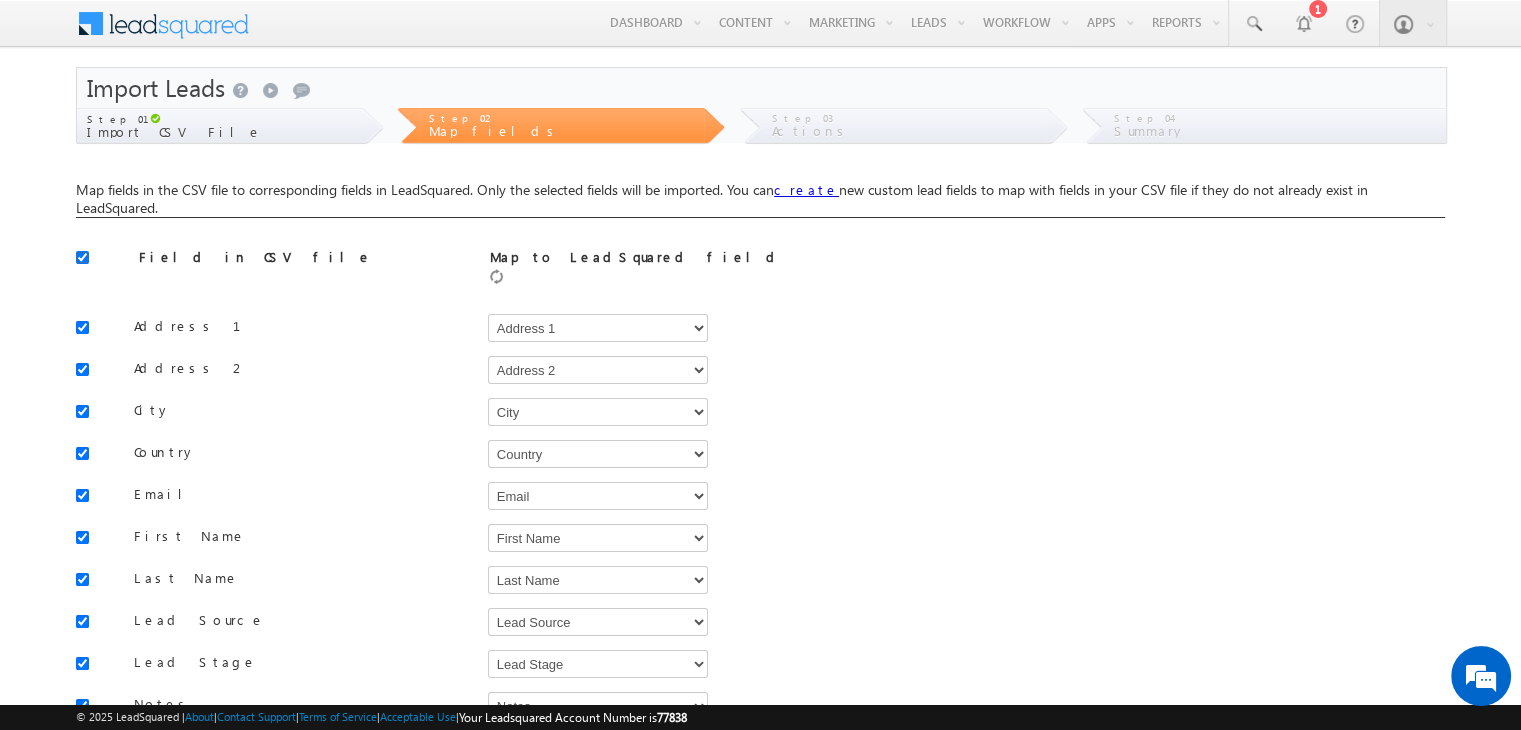 click at bounding box center [82, 257] 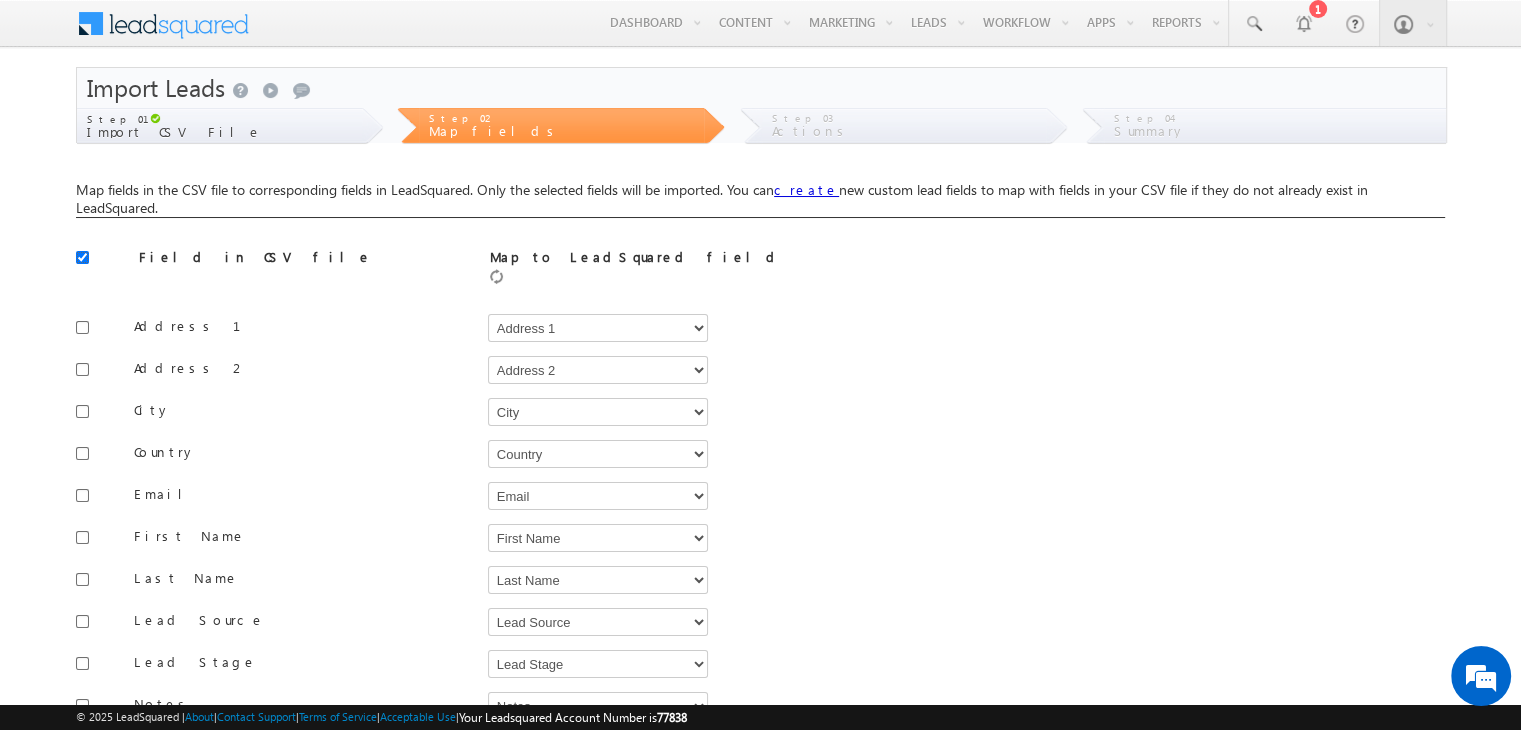 checkbox on "false" 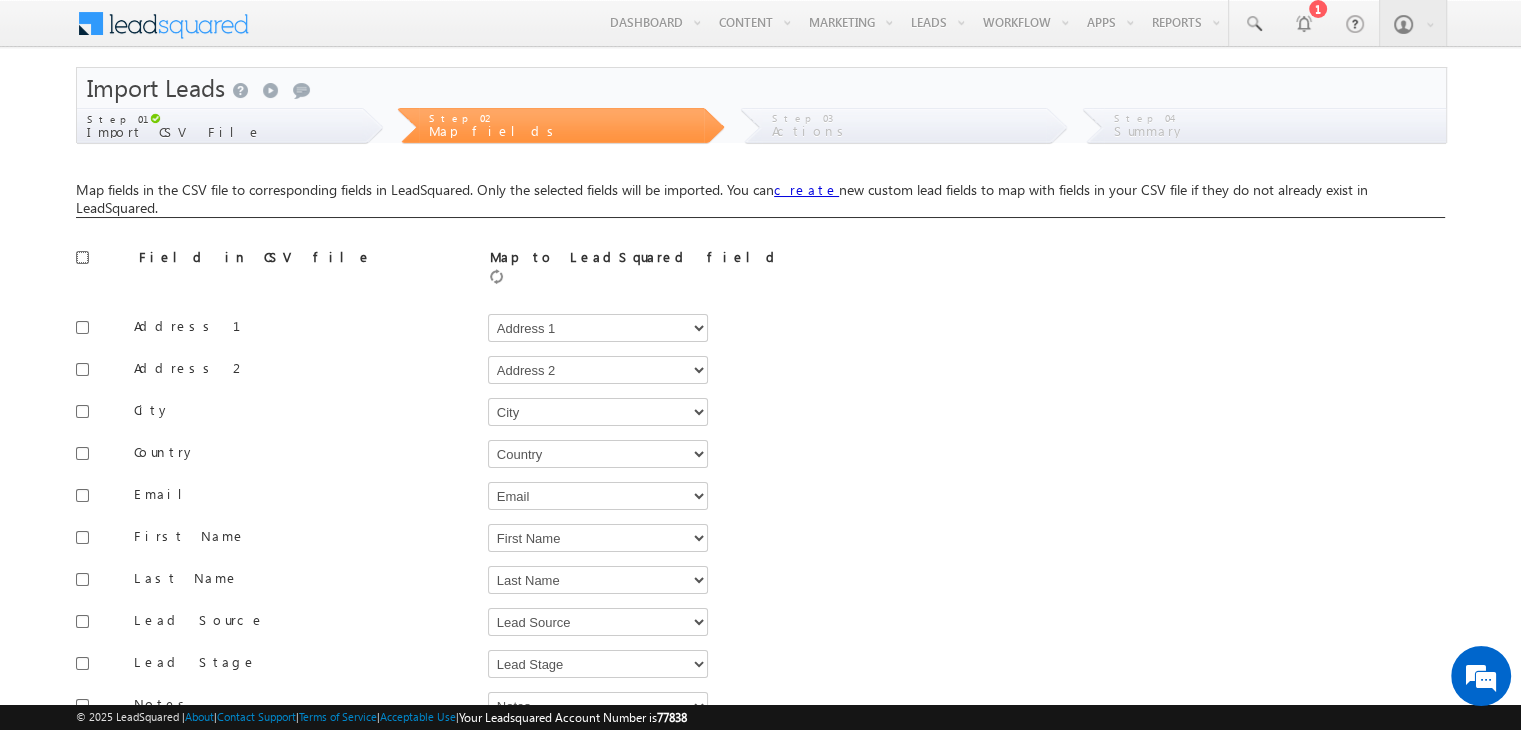 checkbox on "false" 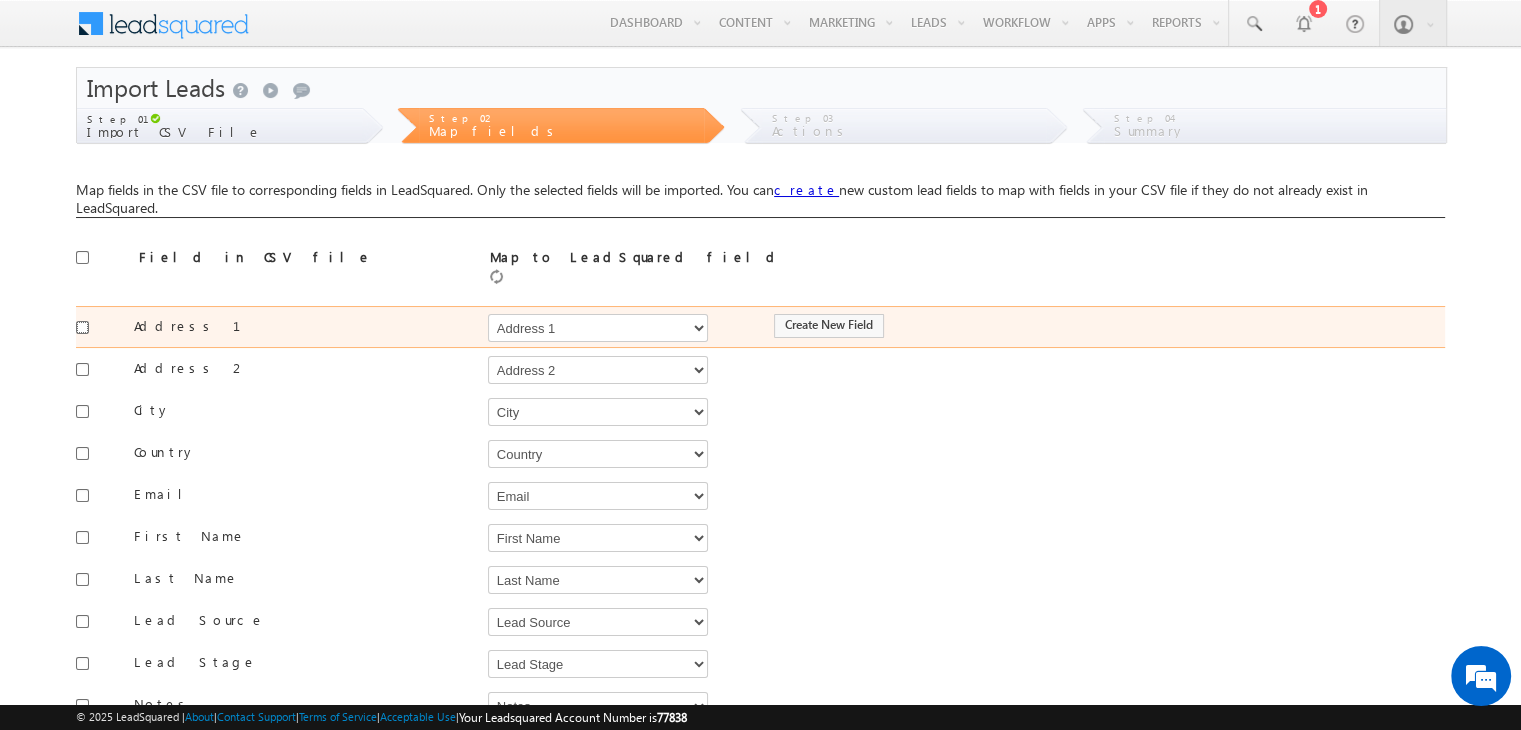 click at bounding box center [82, 327] 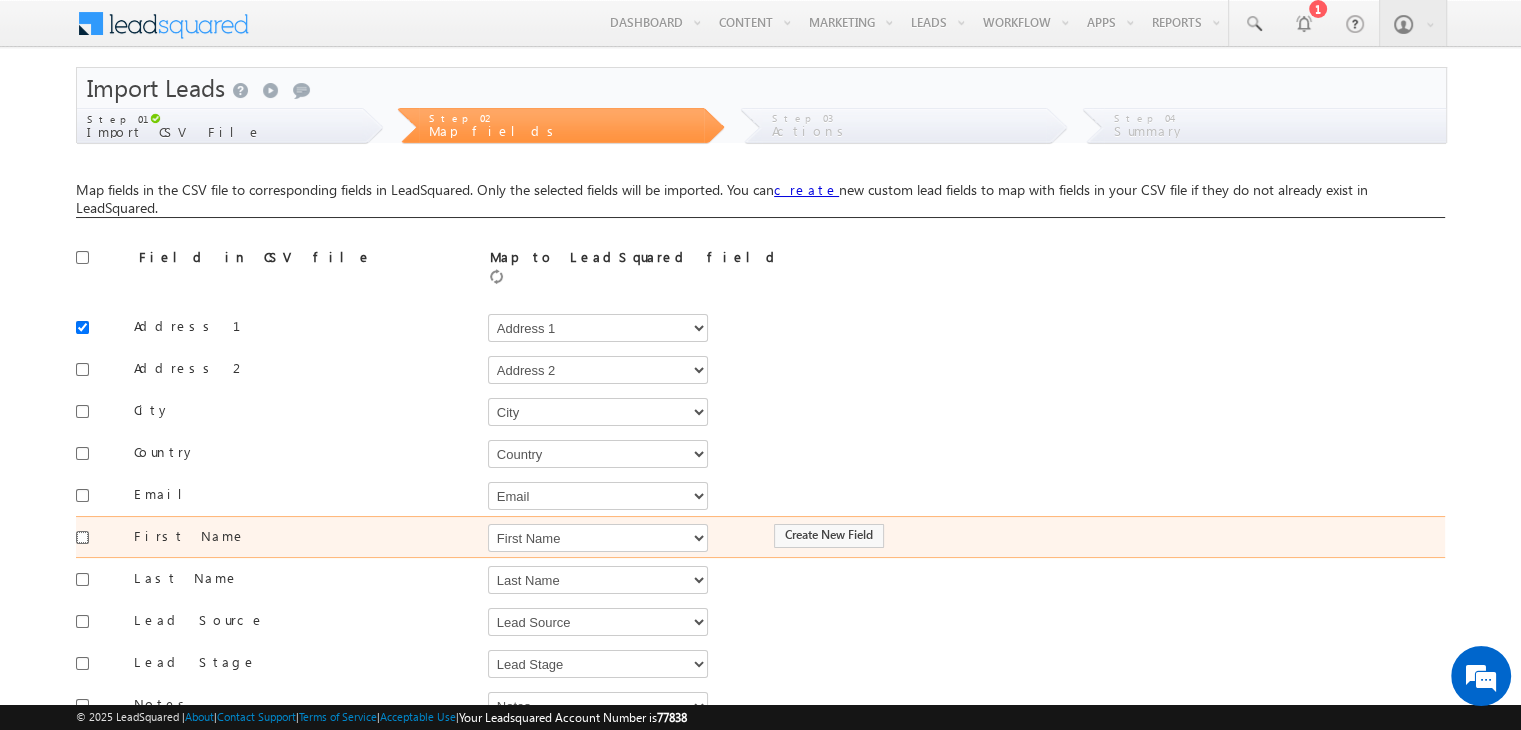 click at bounding box center (82, 537) 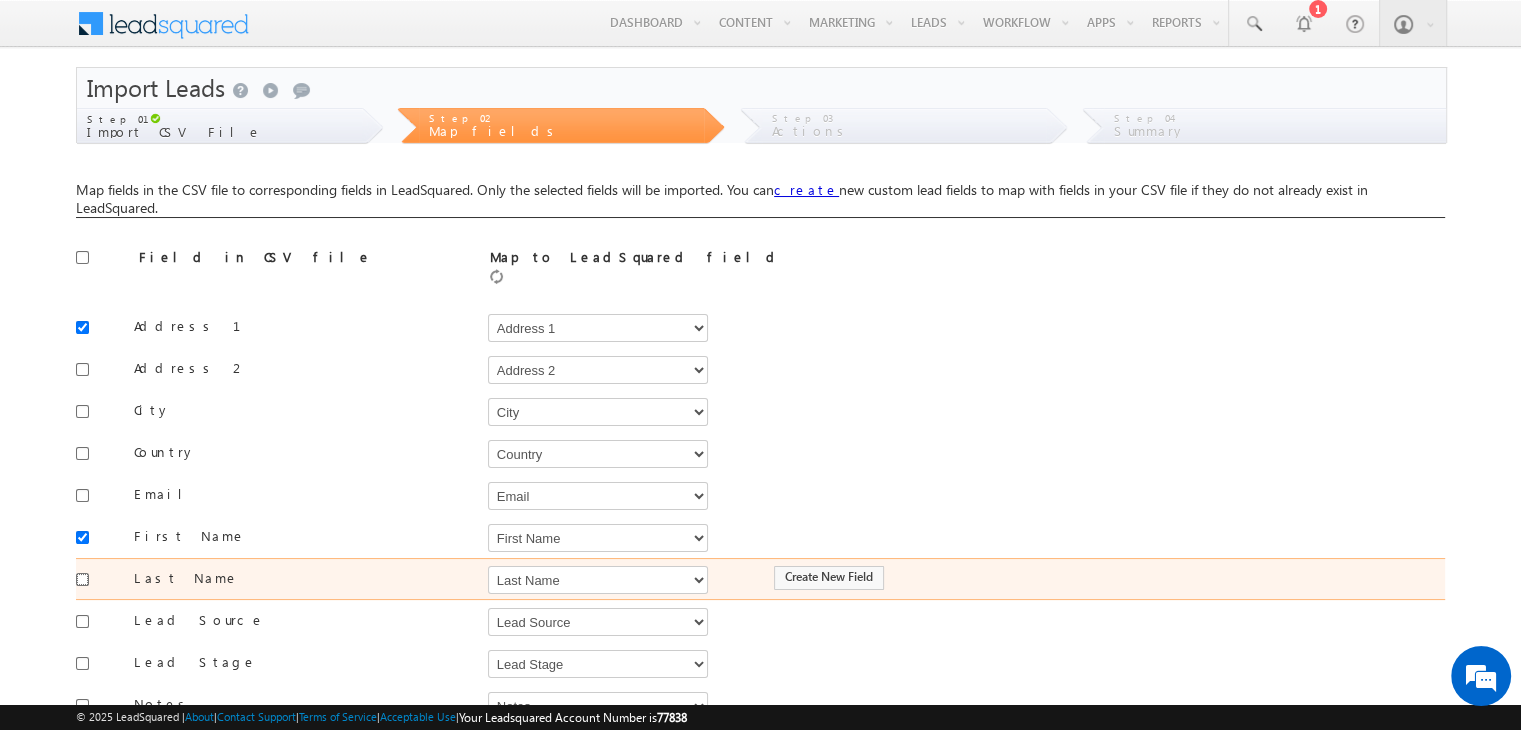 click at bounding box center (82, 579) 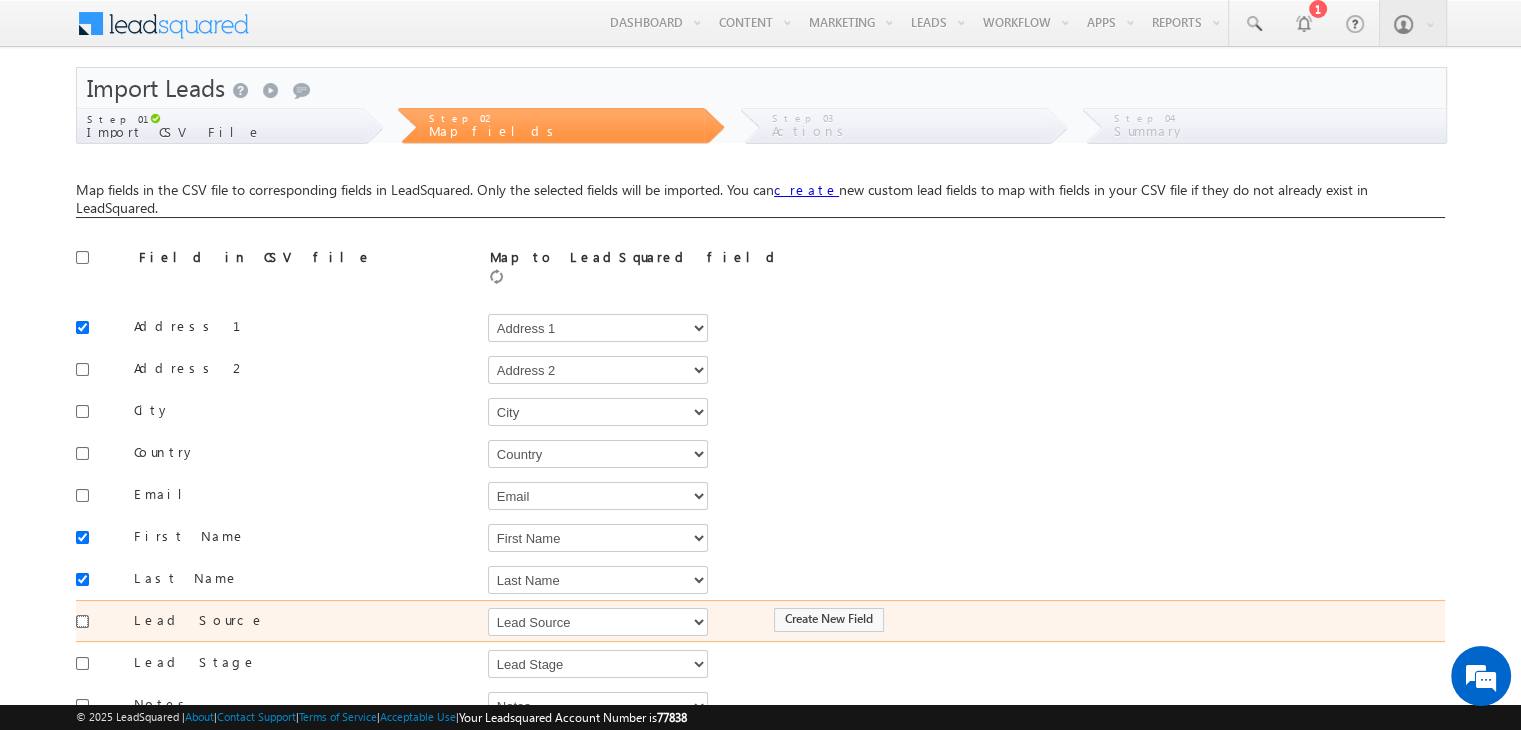 click at bounding box center (82, 621) 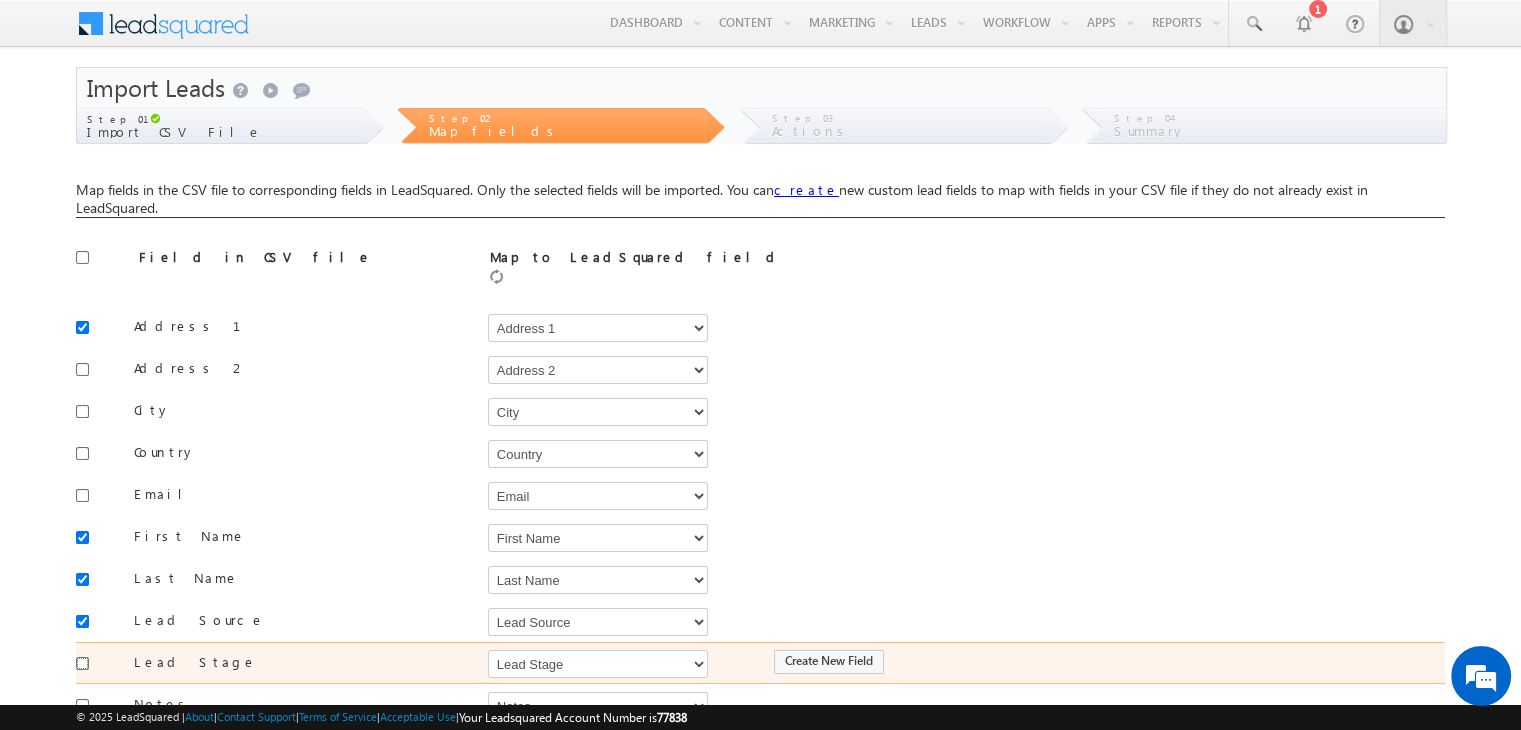 click at bounding box center (82, 663) 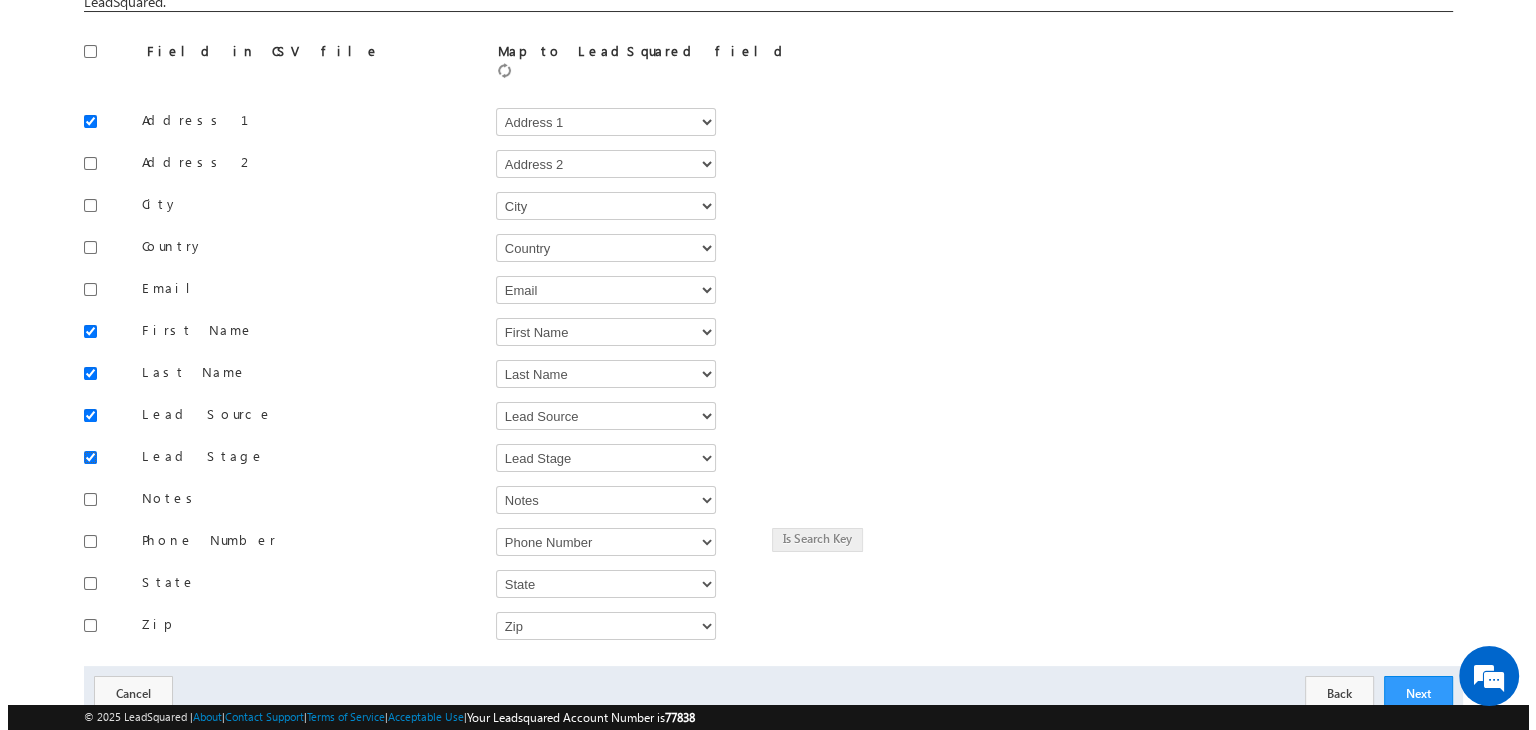scroll, scrollTop: 208, scrollLeft: 0, axis: vertical 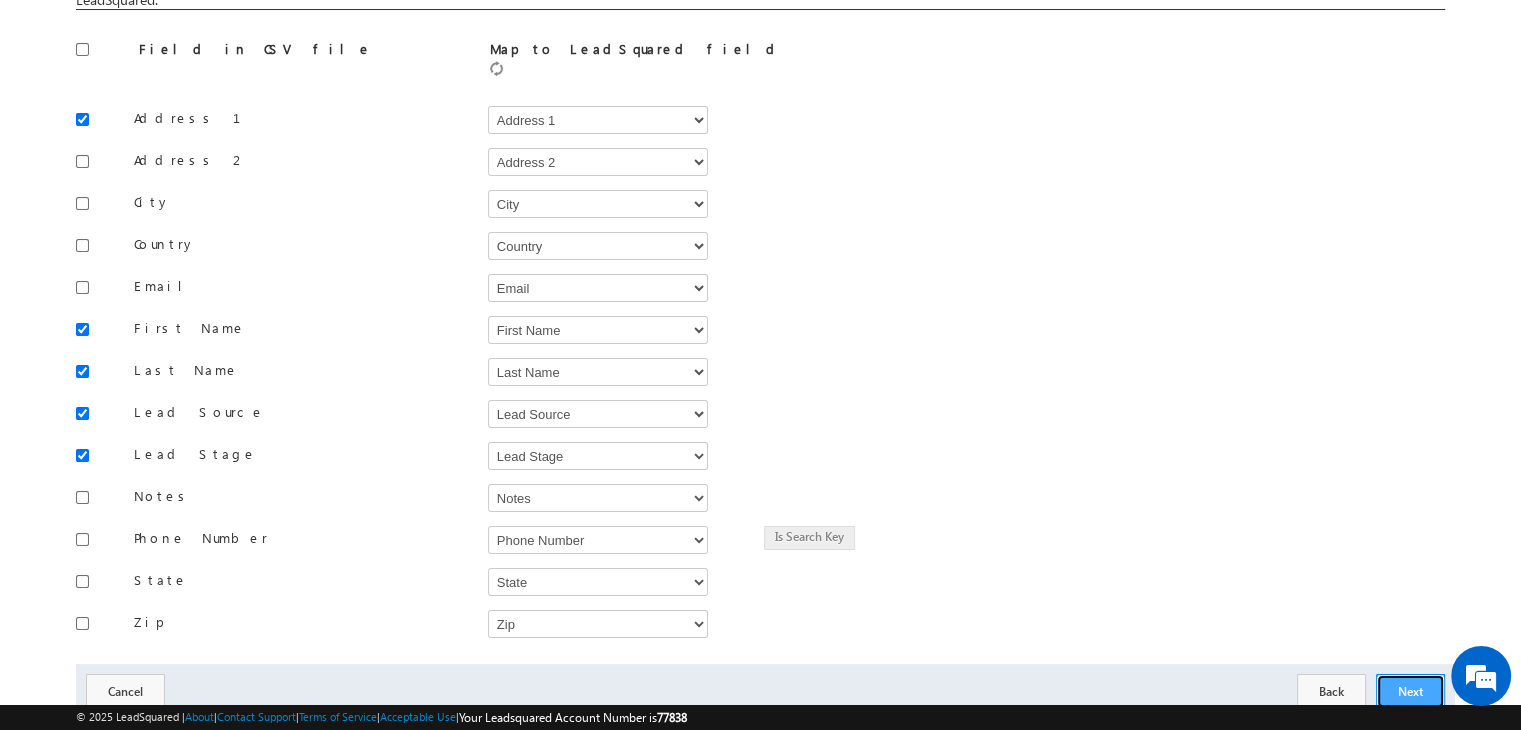 click on "Next" at bounding box center (1410, 691) 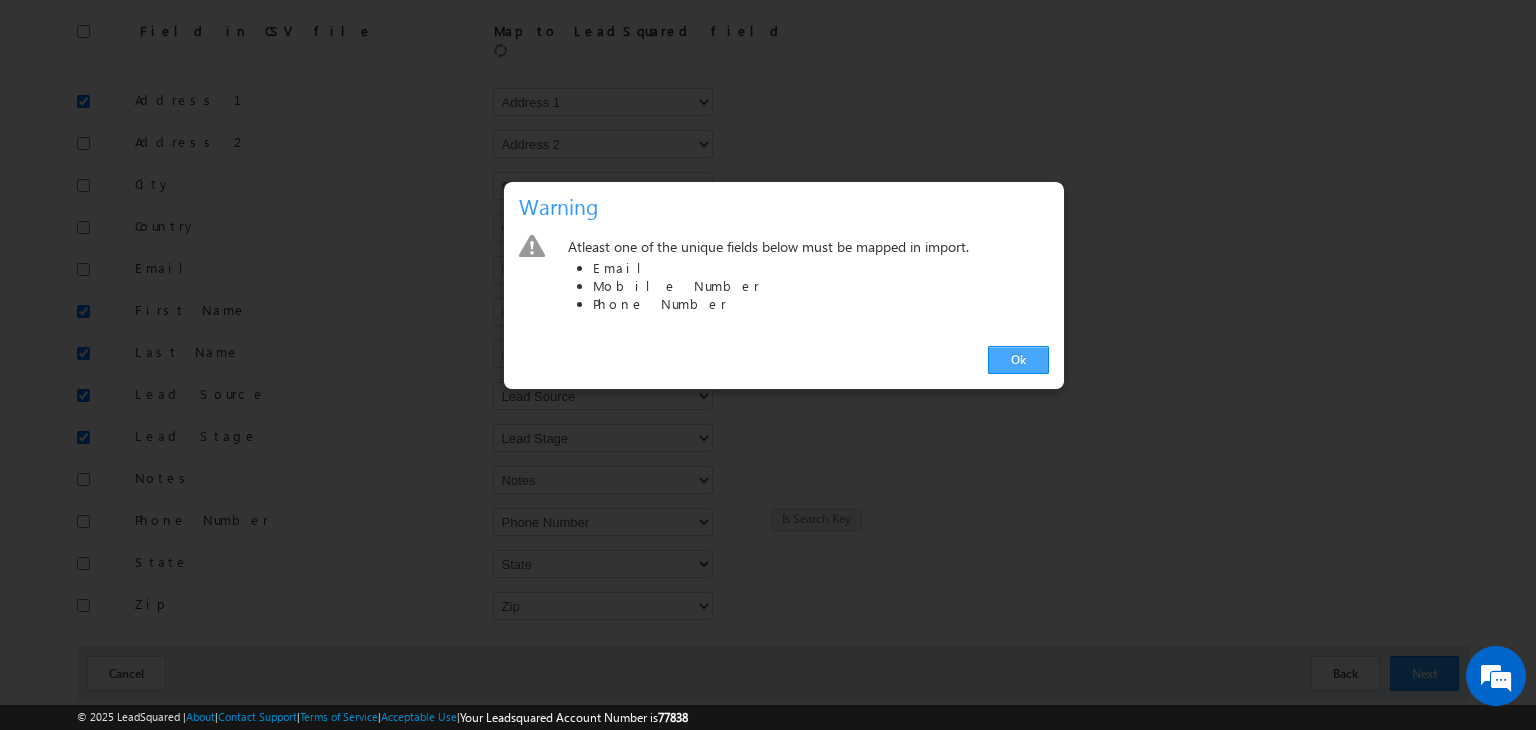 click on "Ok" at bounding box center [1018, 360] 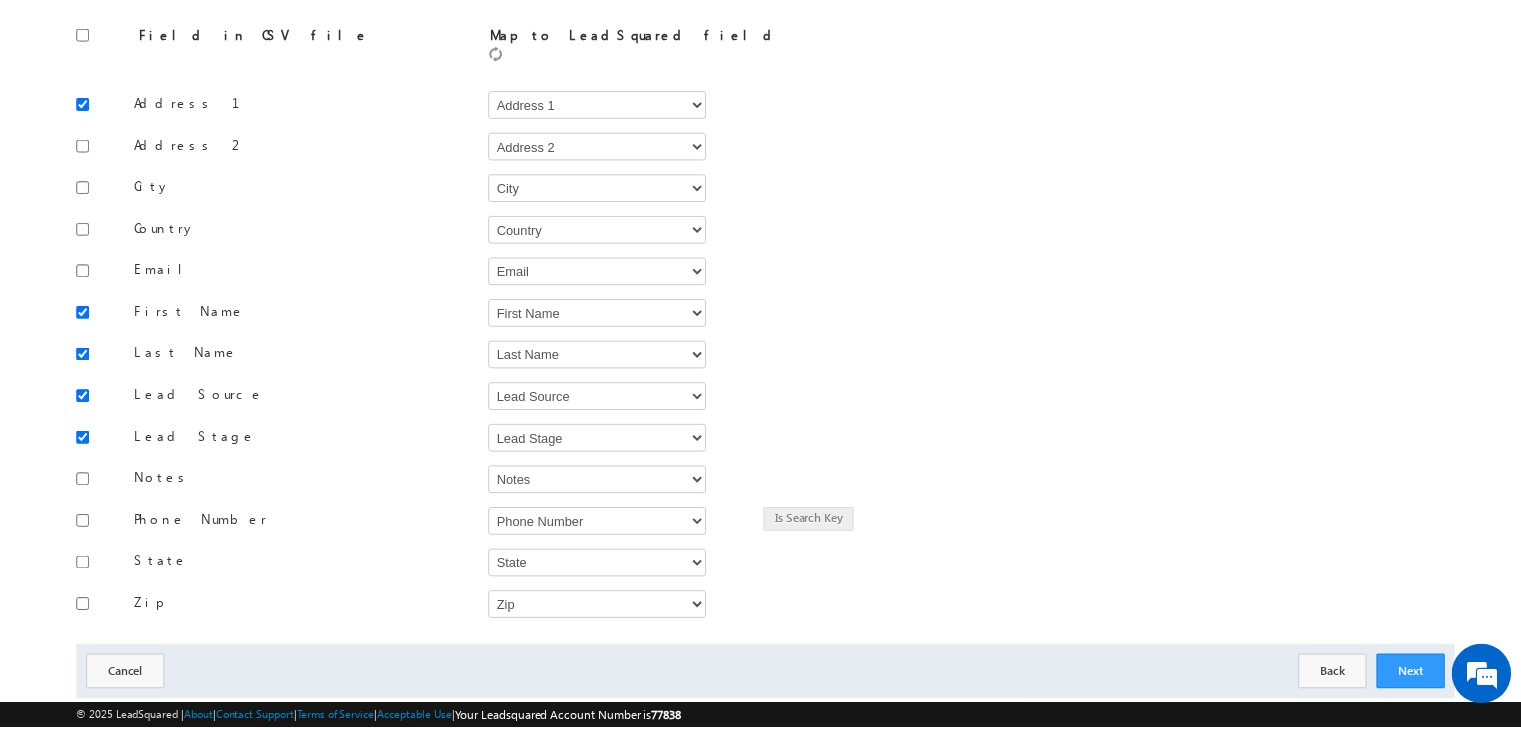 scroll, scrollTop: 227, scrollLeft: 0, axis: vertical 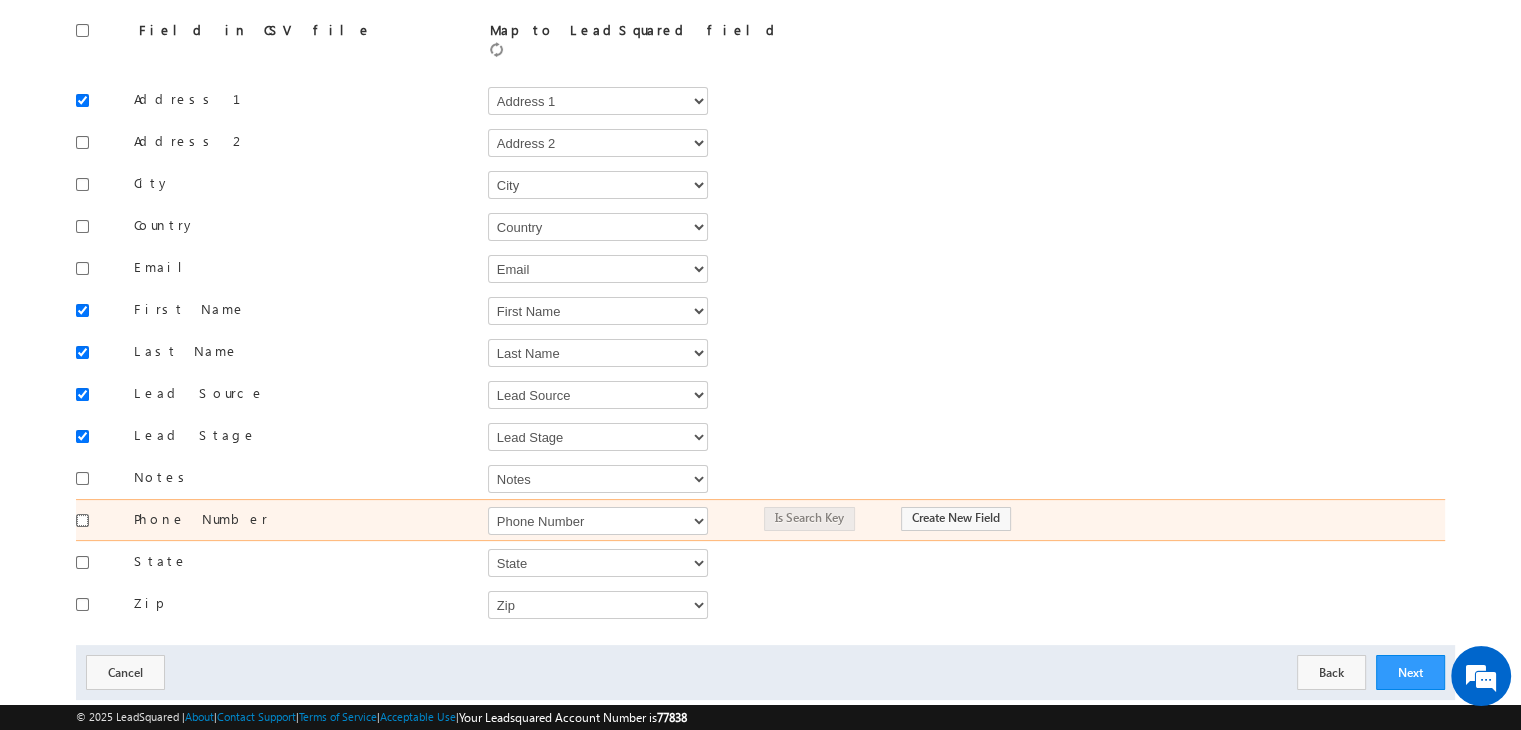 click at bounding box center [82, 520] 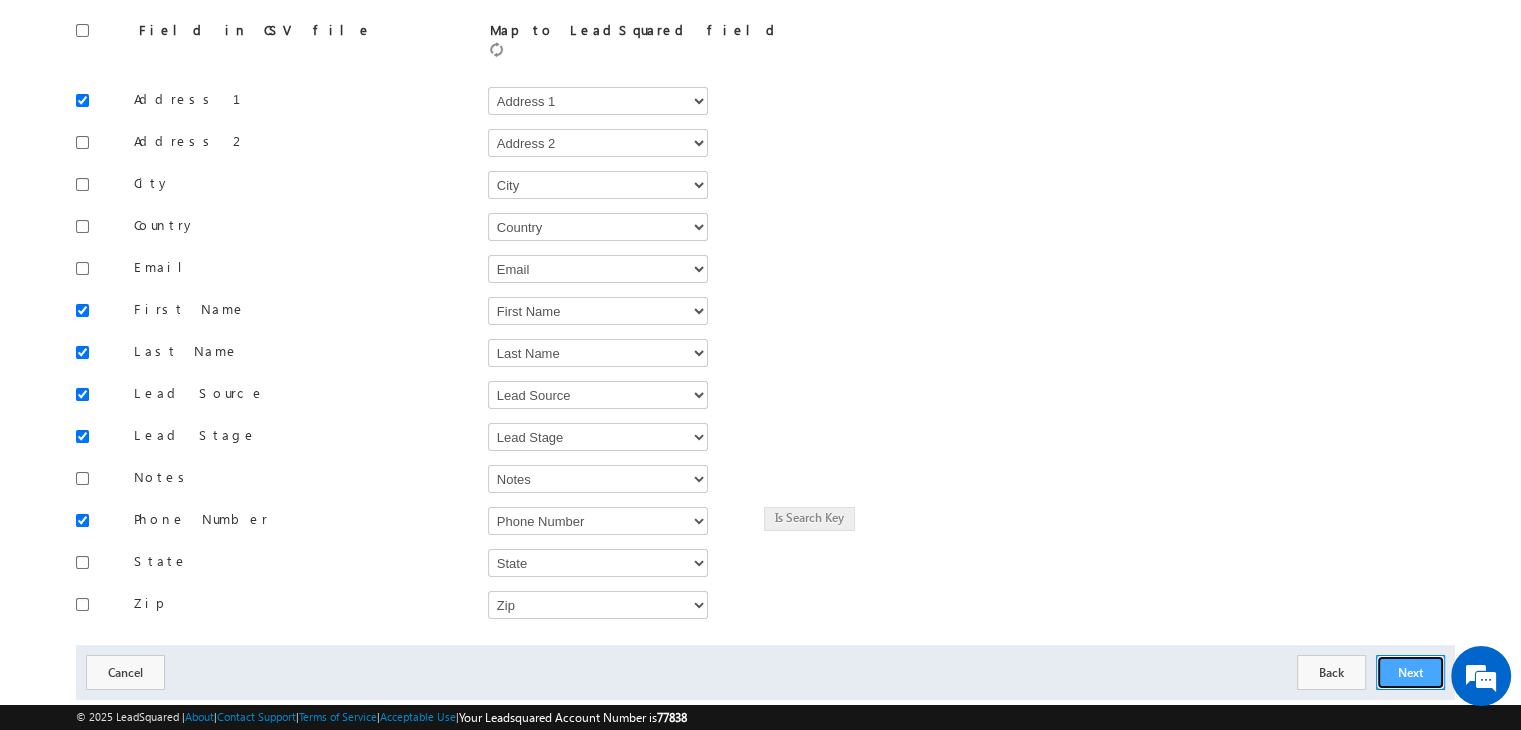 click on "Next" at bounding box center (1410, 672) 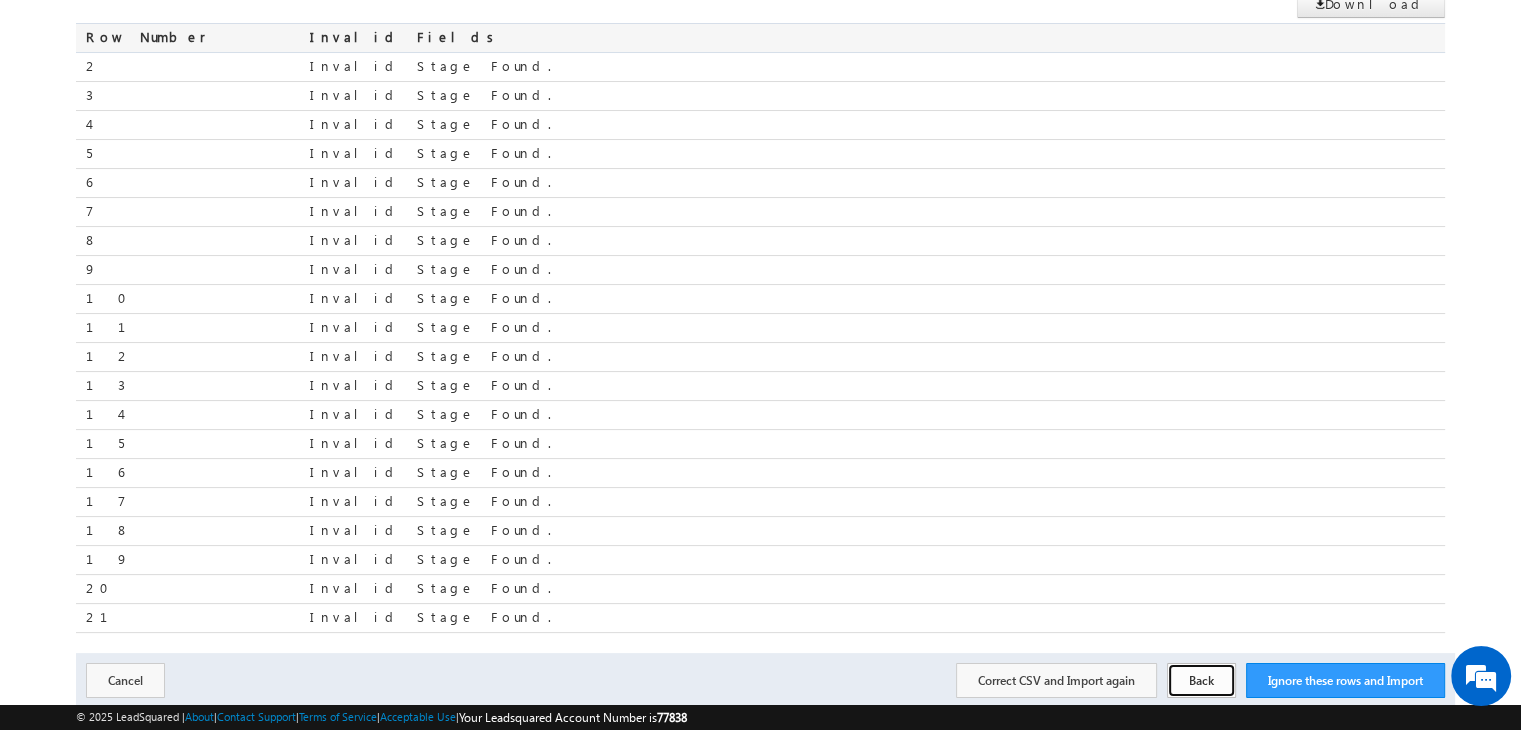 click on "Back" at bounding box center [1201, 680] 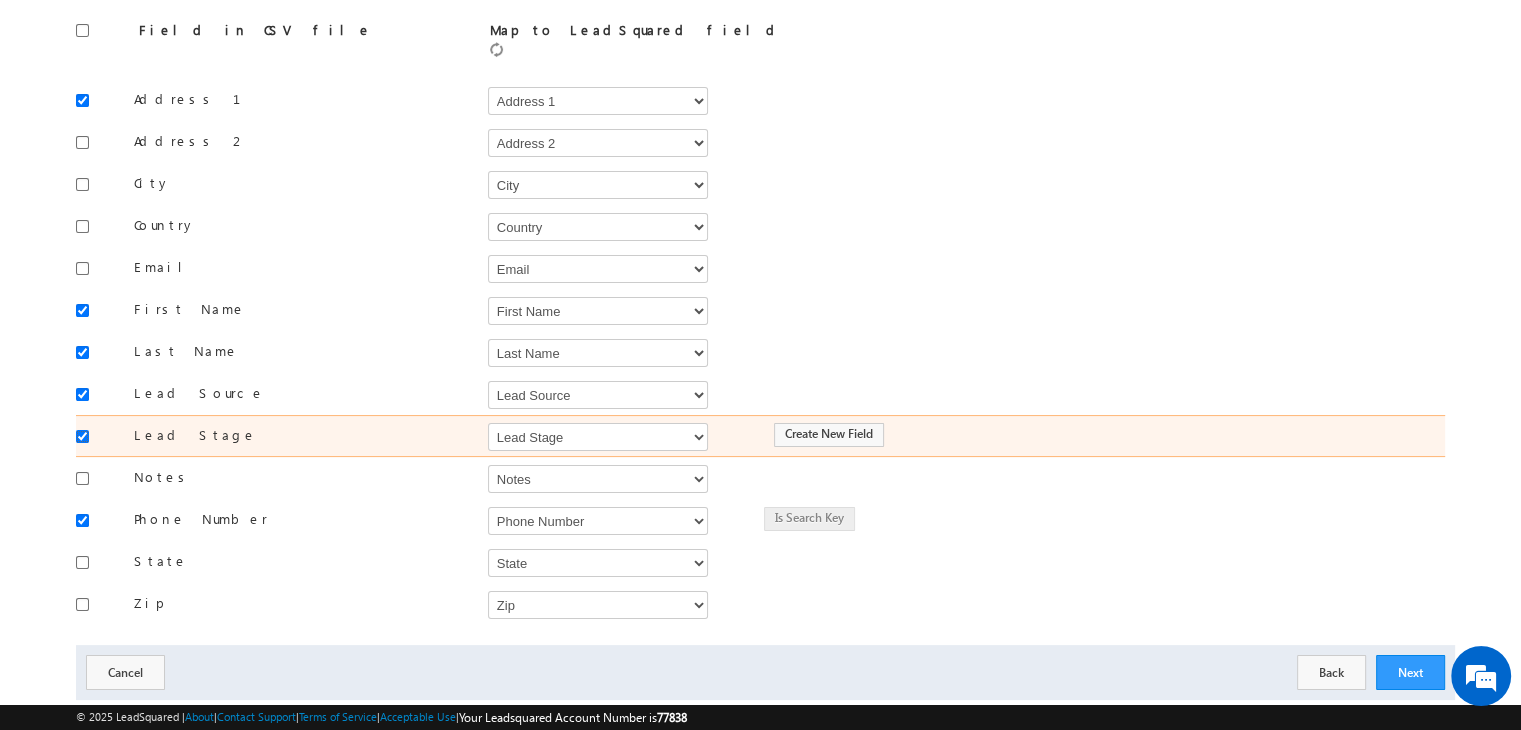 click at bounding box center (82, 436) 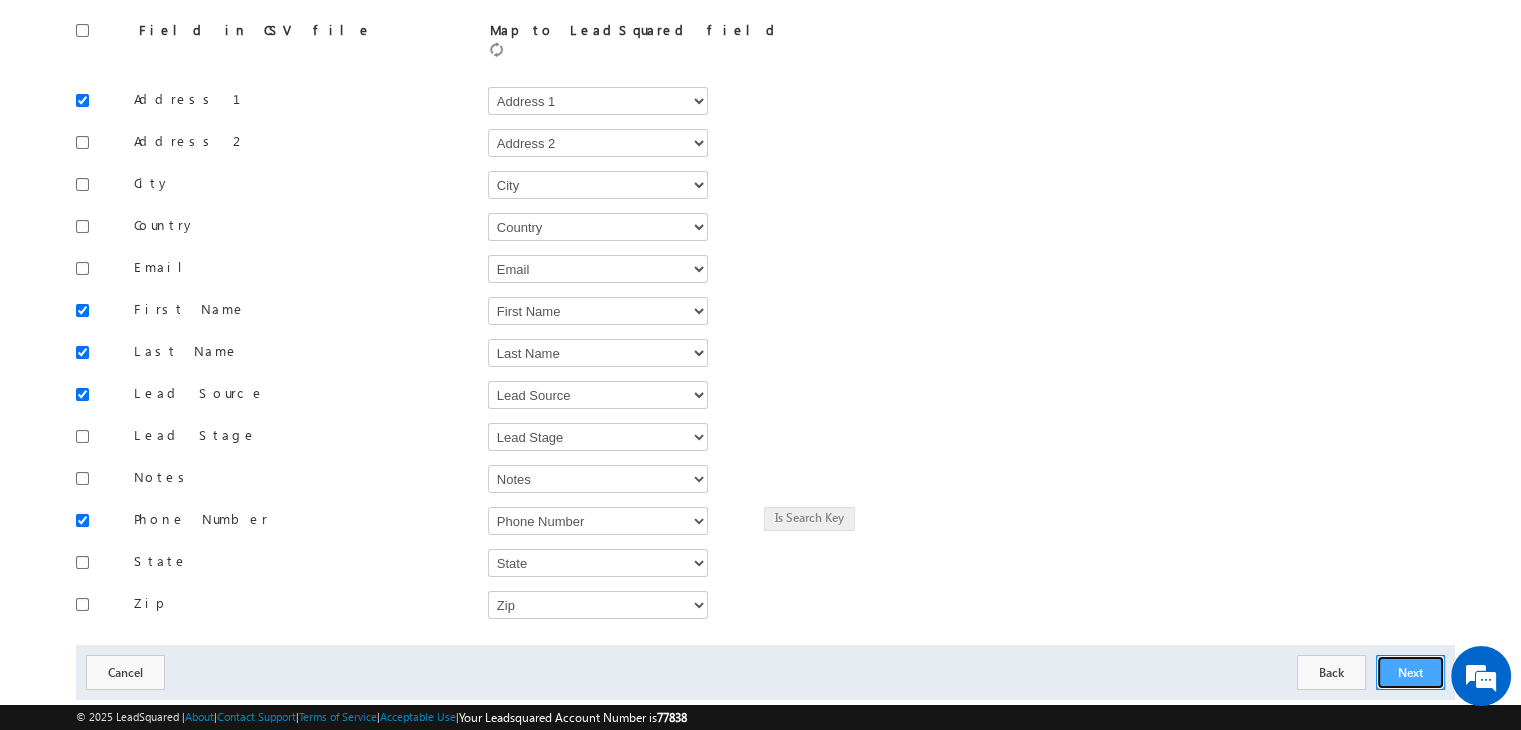 click on "Next" at bounding box center [1410, 672] 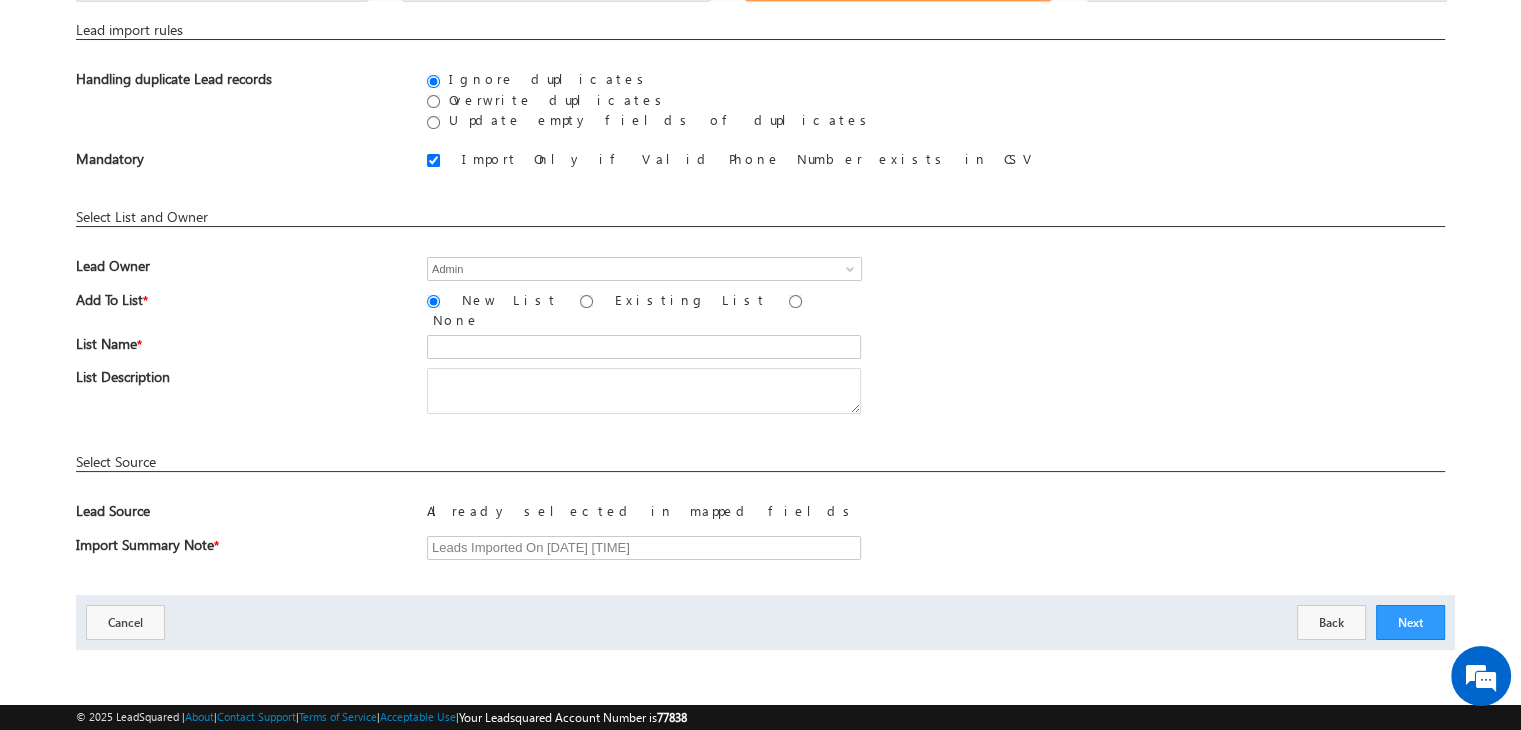 scroll, scrollTop: 0, scrollLeft: 0, axis: both 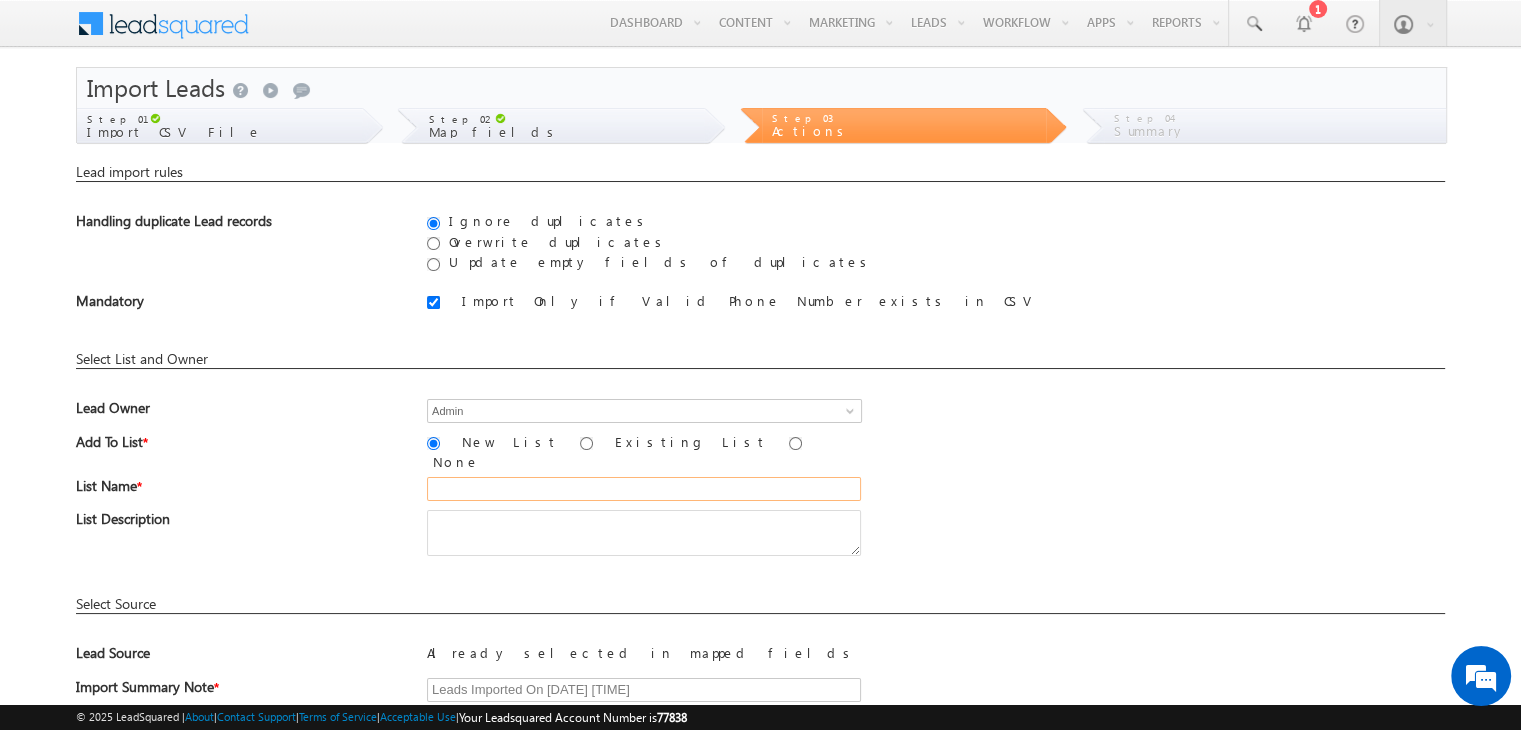 click at bounding box center (644, 489) 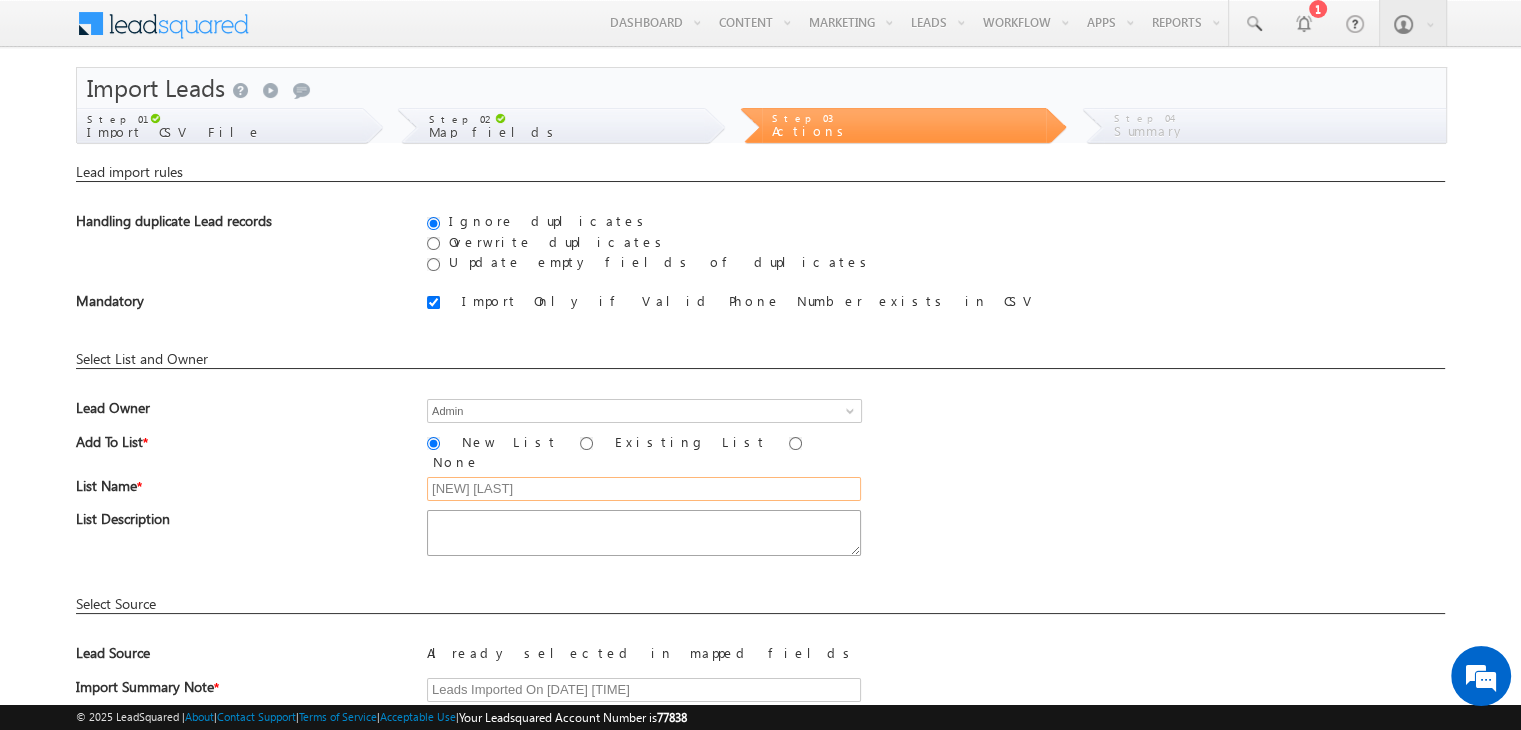 type on "NEW LAYA" 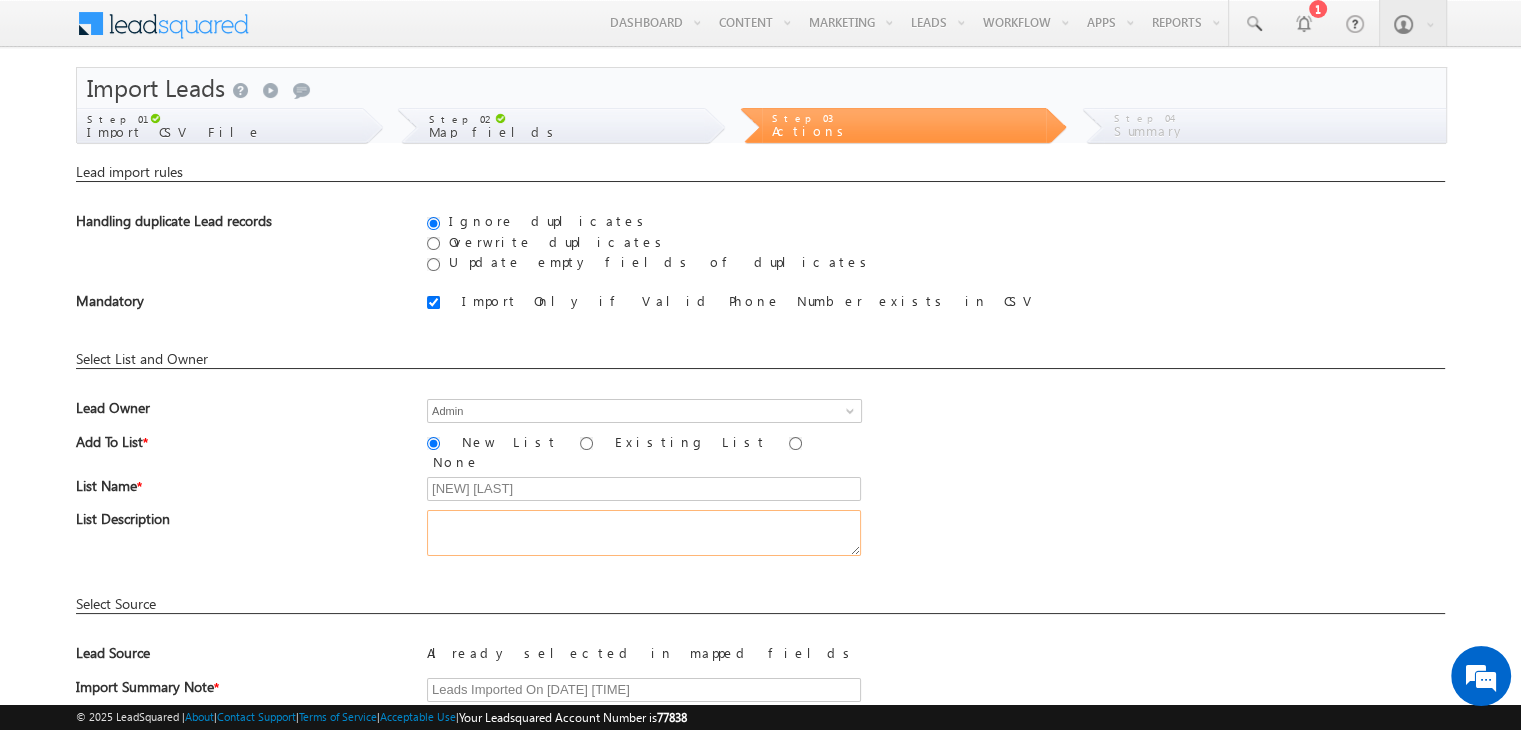 click at bounding box center [644, 533] 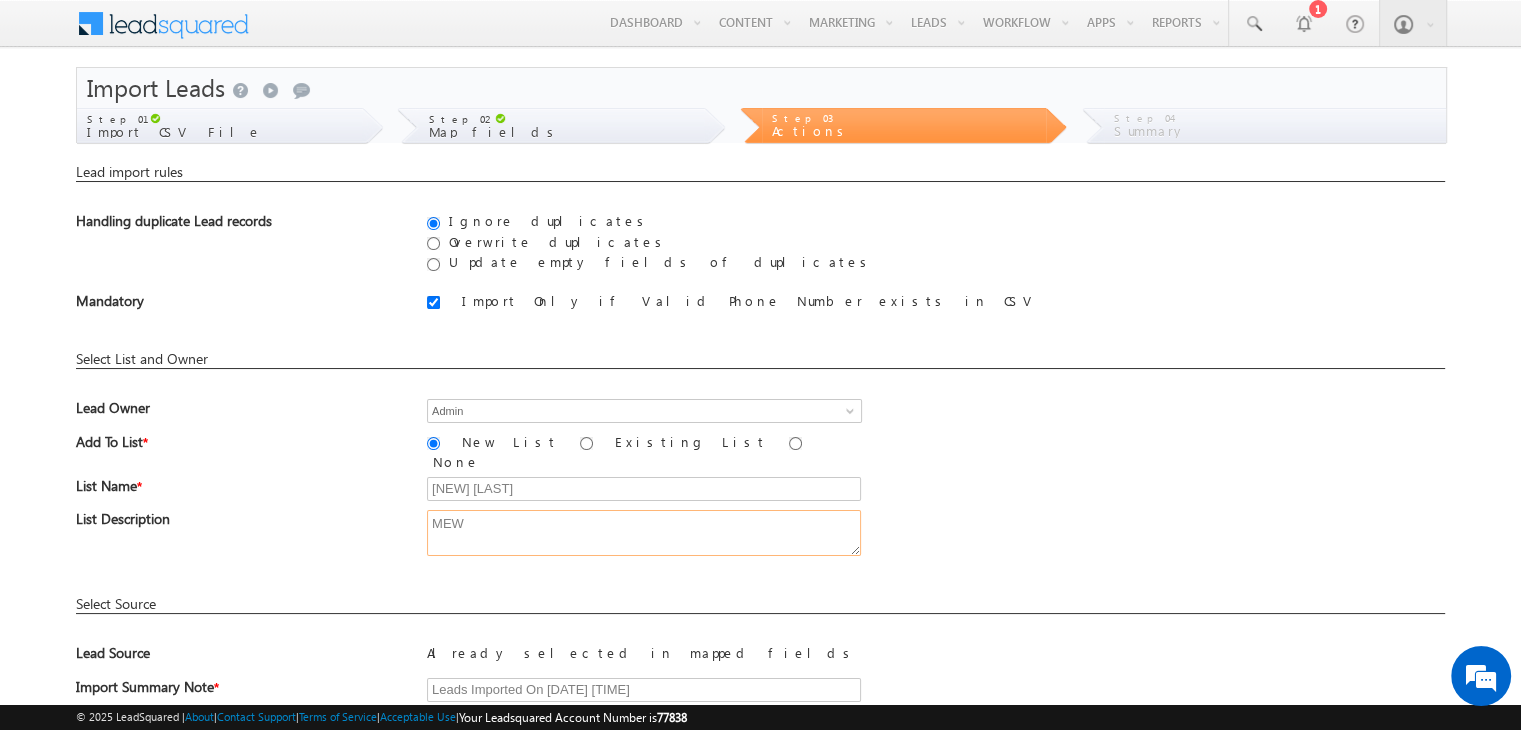 scroll, scrollTop: 132, scrollLeft: 0, axis: vertical 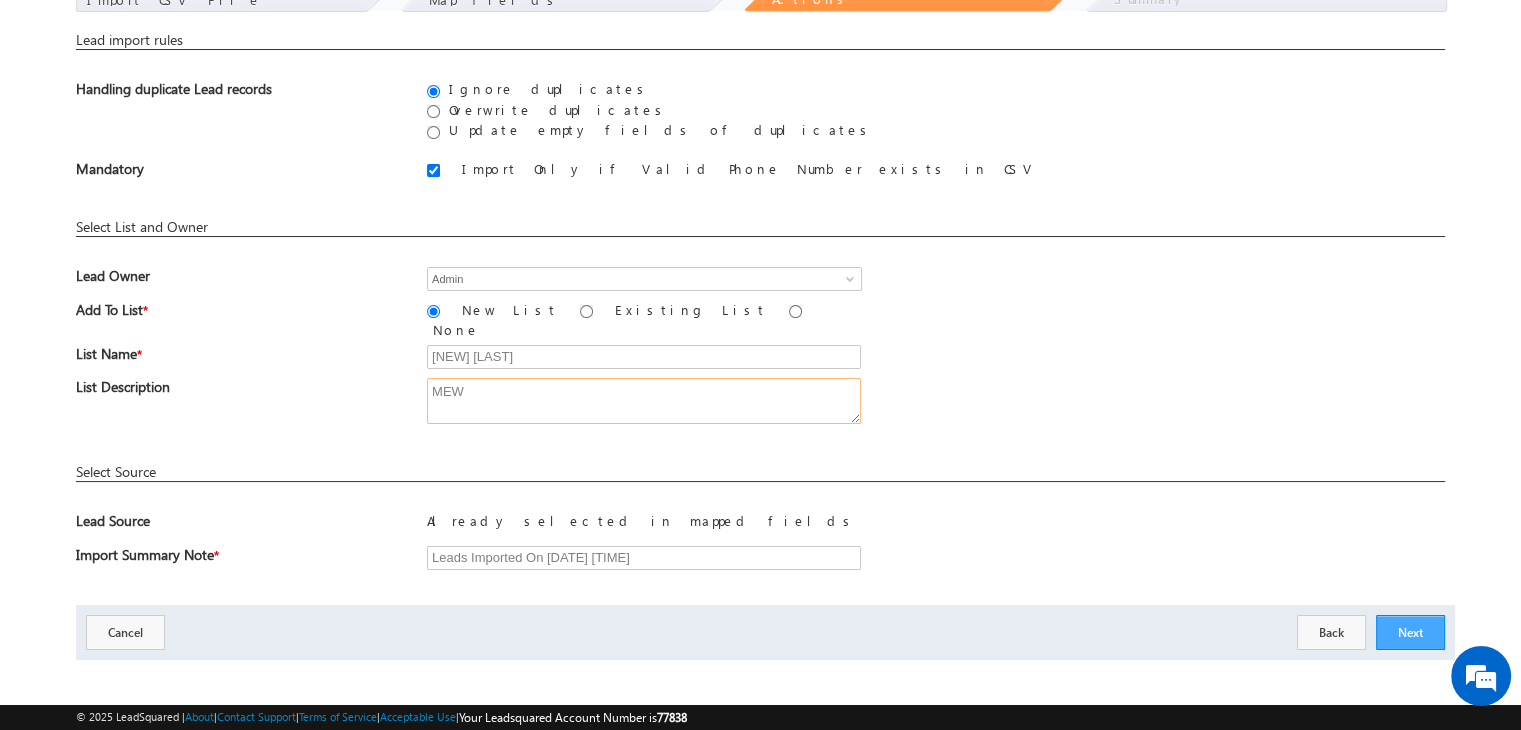 type on "MEW" 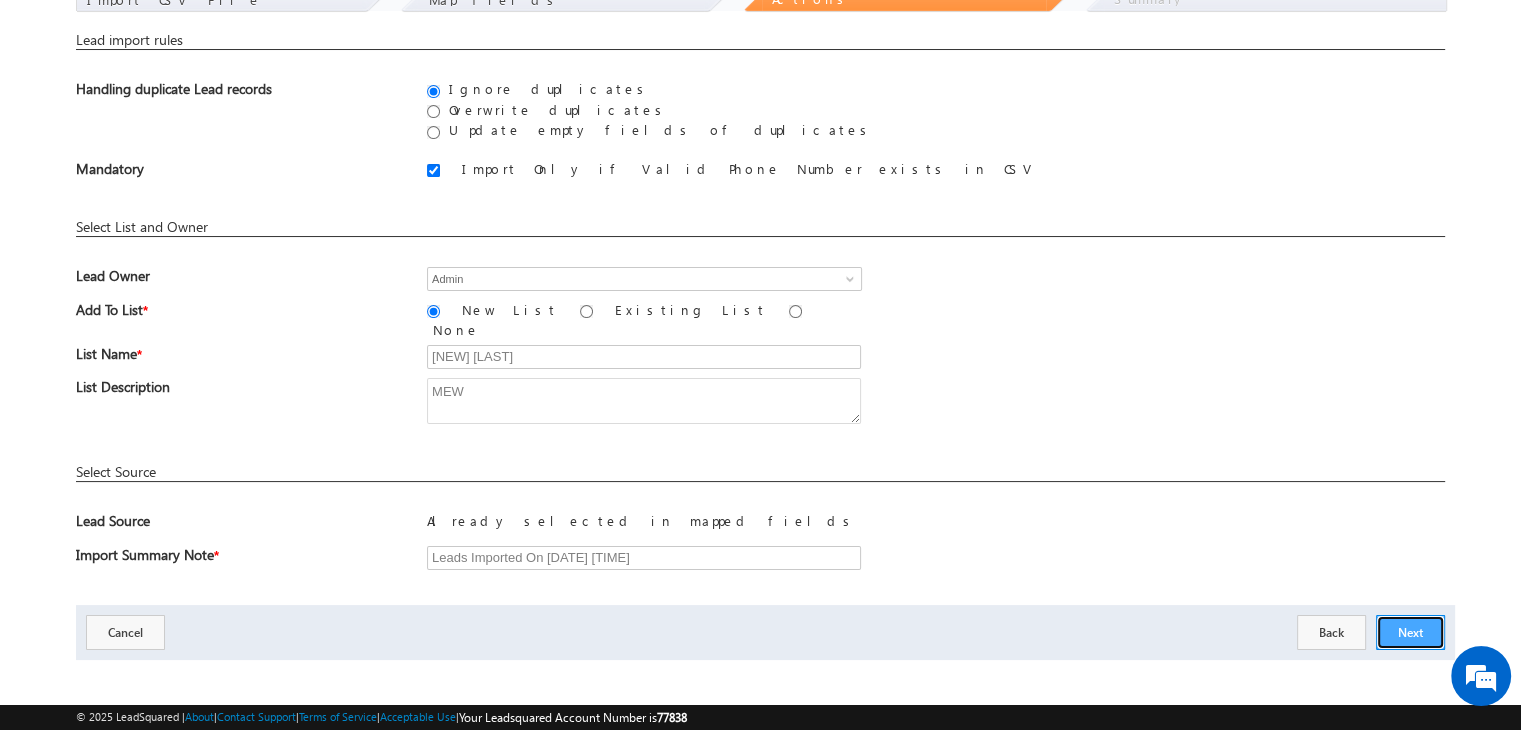 click on "Next" at bounding box center (1410, 632) 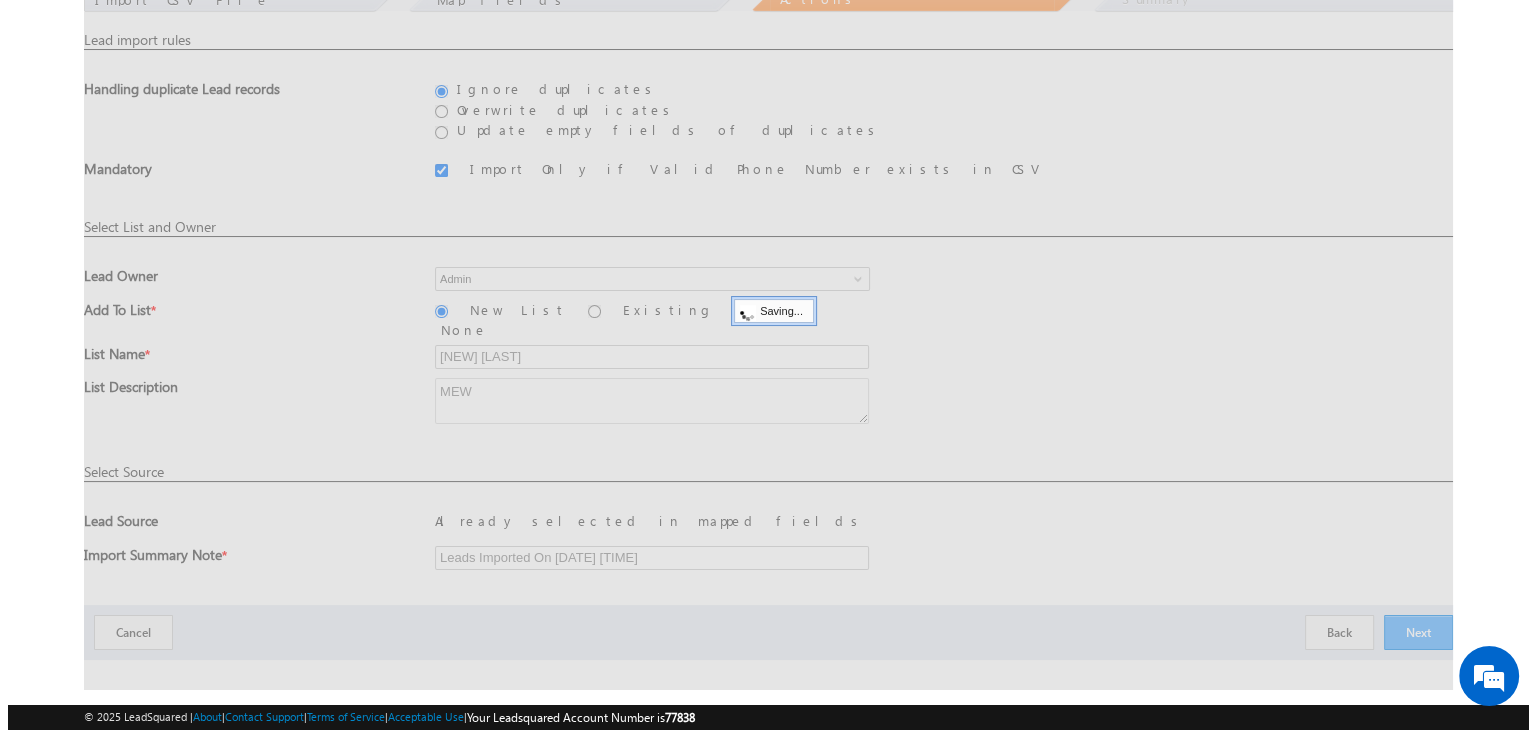 scroll, scrollTop: 0, scrollLeft: 0, axis: both 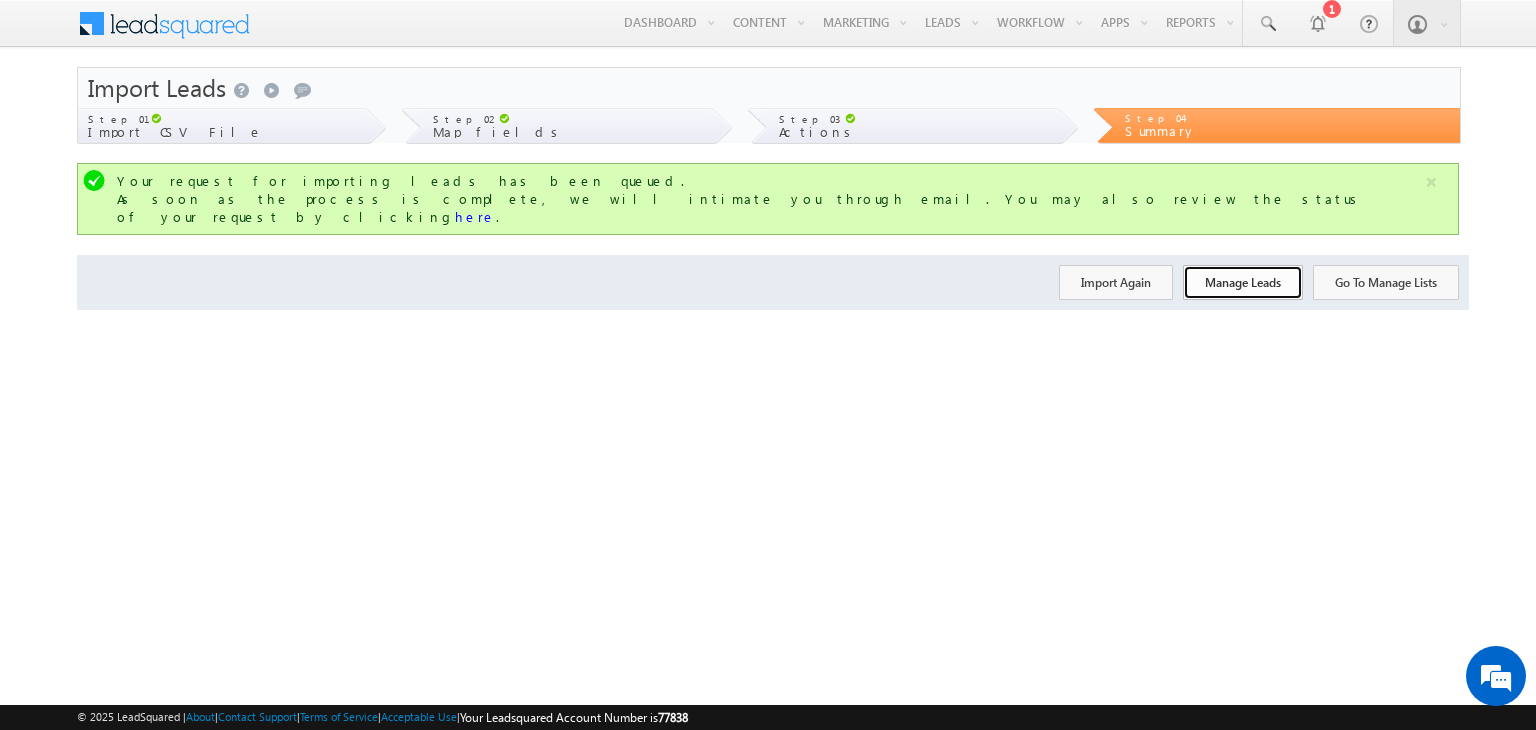 click on "Manage Leads" at bounding box center [1243, 282] 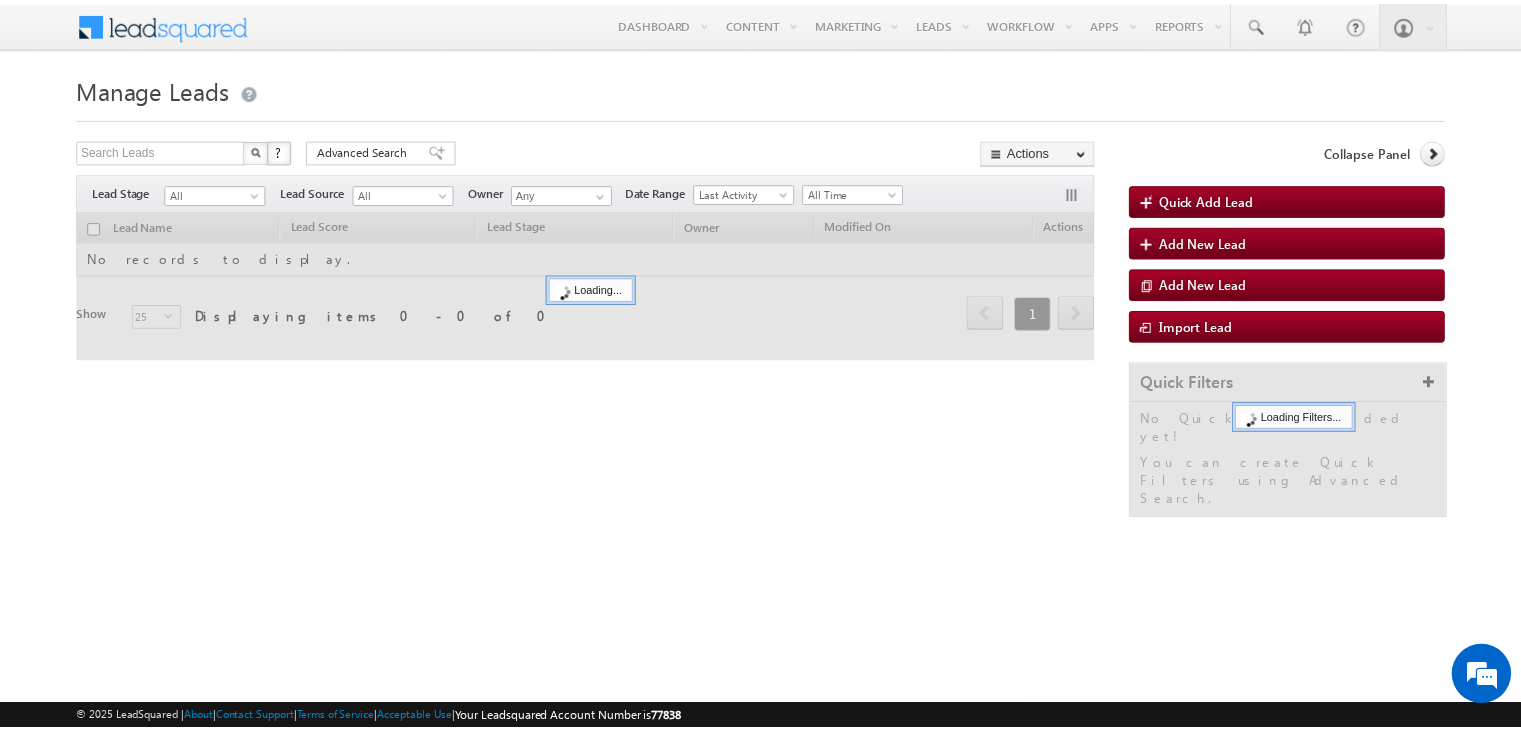 scroll, scrollTop: 0, scrollLeft: 0, axis: both 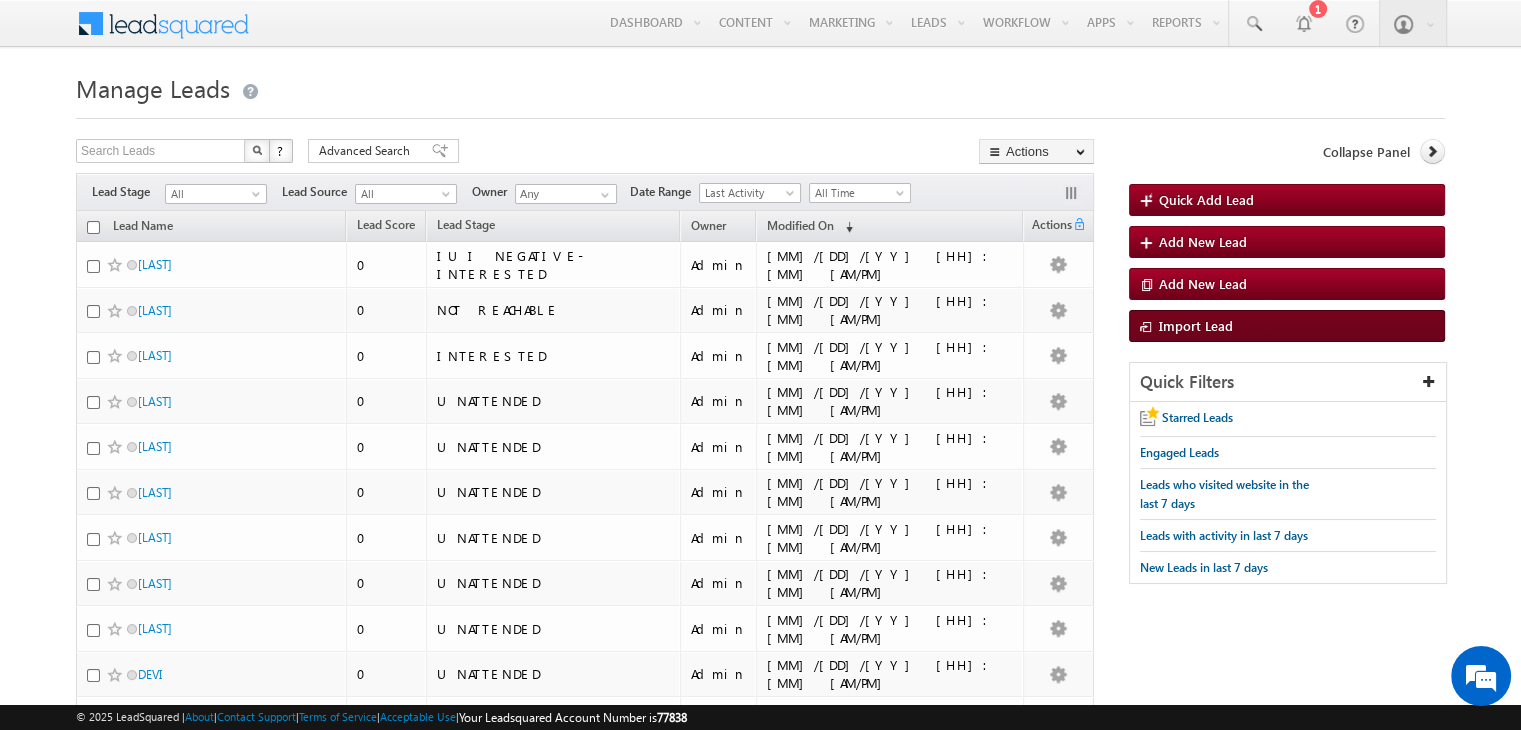 click on "Import Lead" at bounding box center [1287, 326] 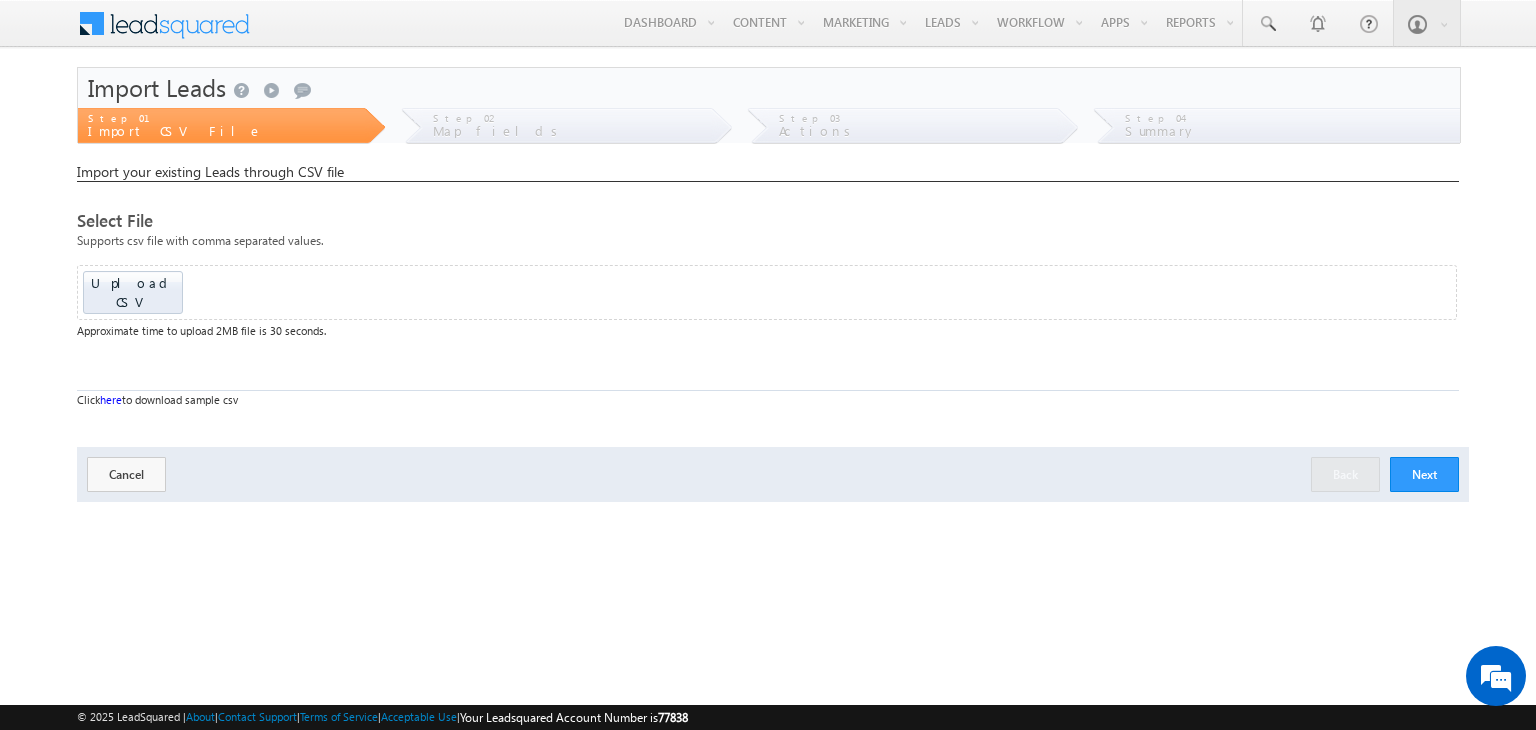 scroll, scrollTop: 0, scrollLeft: 0, axis: both 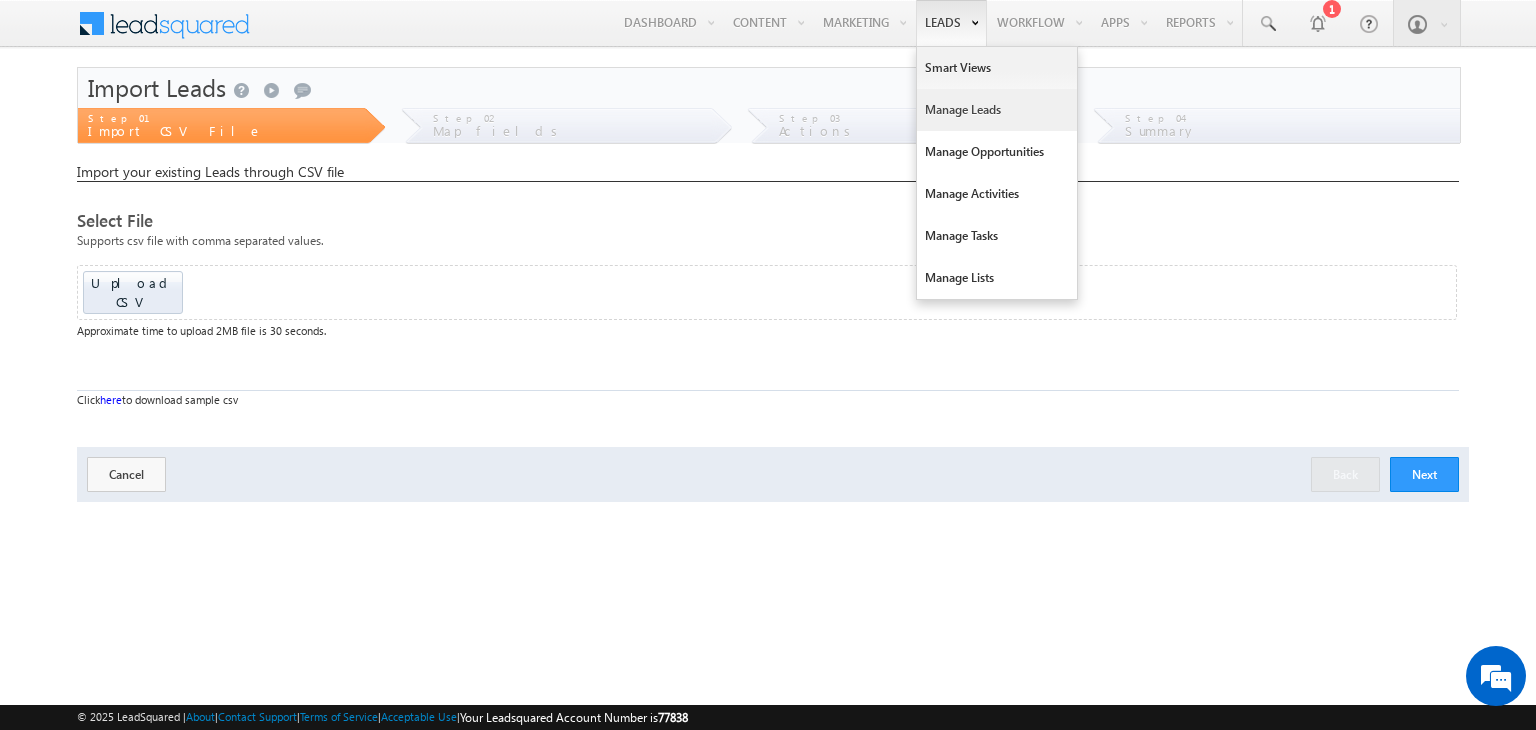click on "Manage Leads" at bounding box center (997, 110) 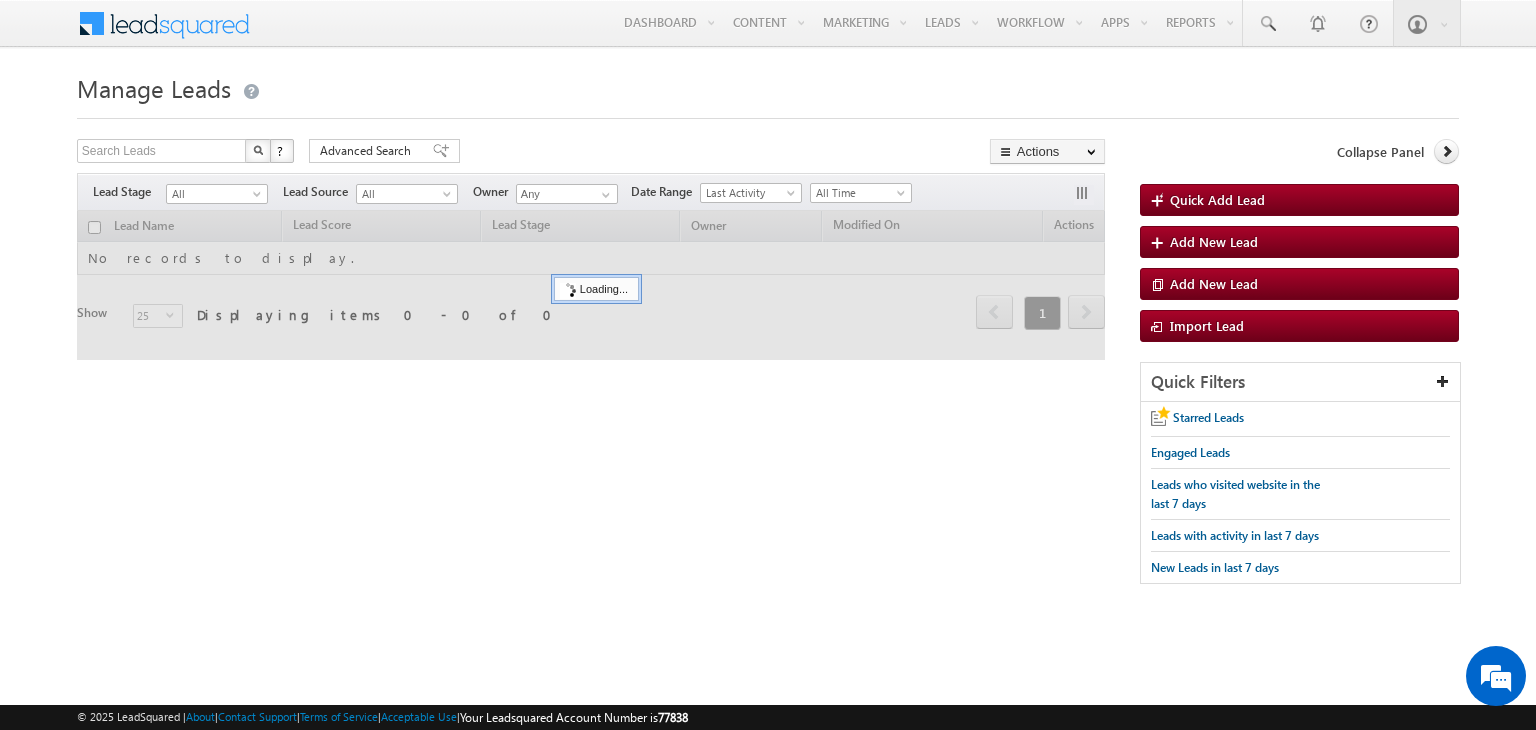 scroll, scrollTop: 0, scrollLeft: 0, axis: both 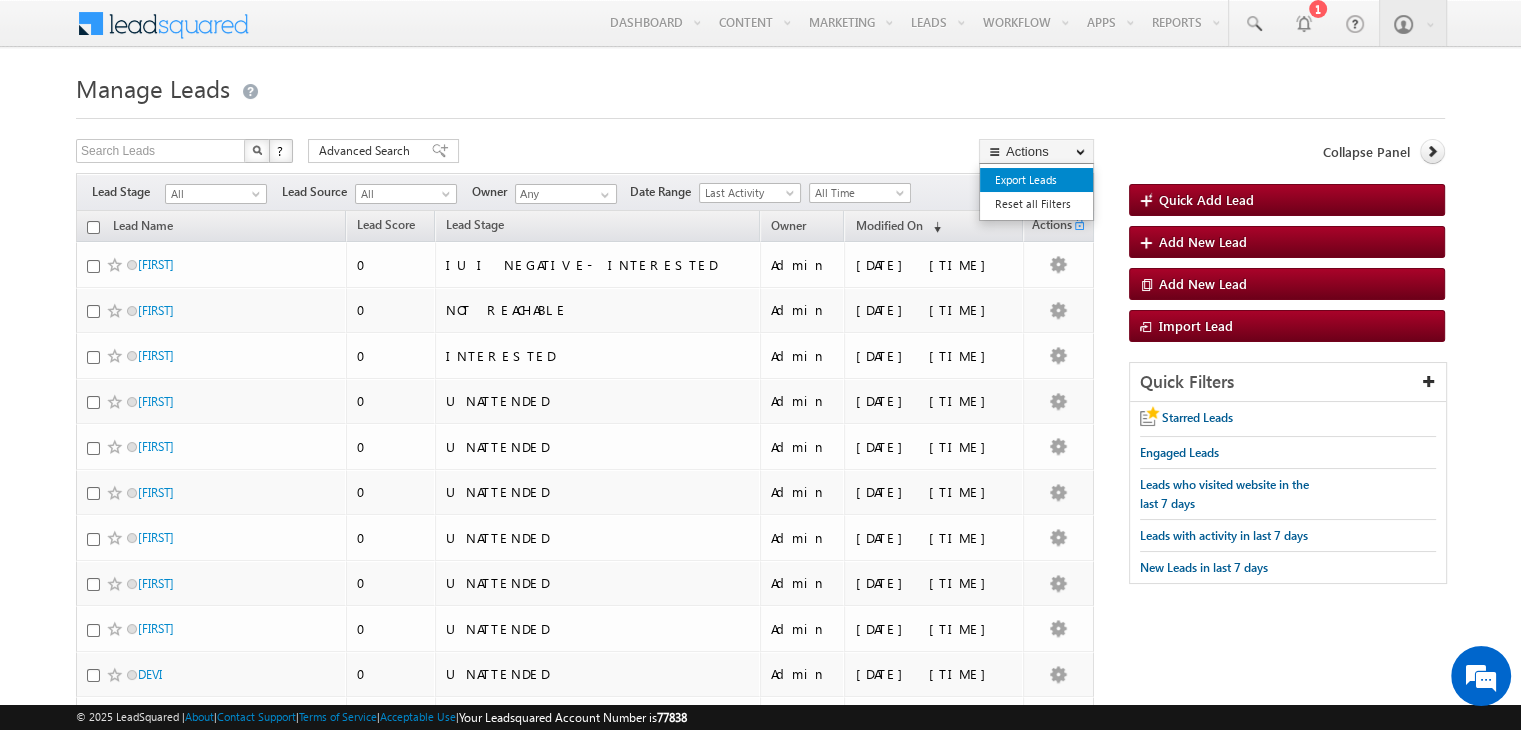click on "Export Leads" at bounding box center (1036, 180) 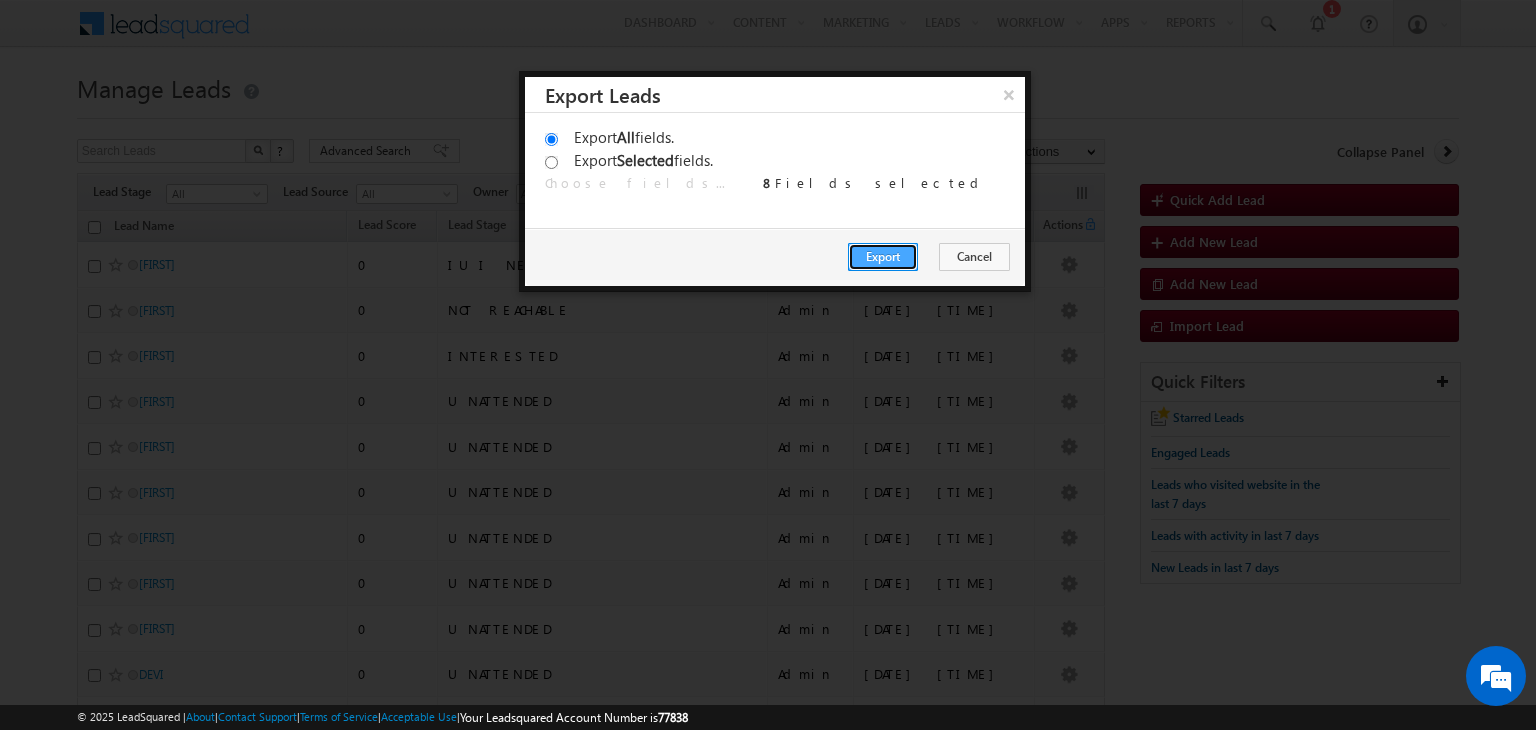 click on "Export" at bounding box center (883, 257) 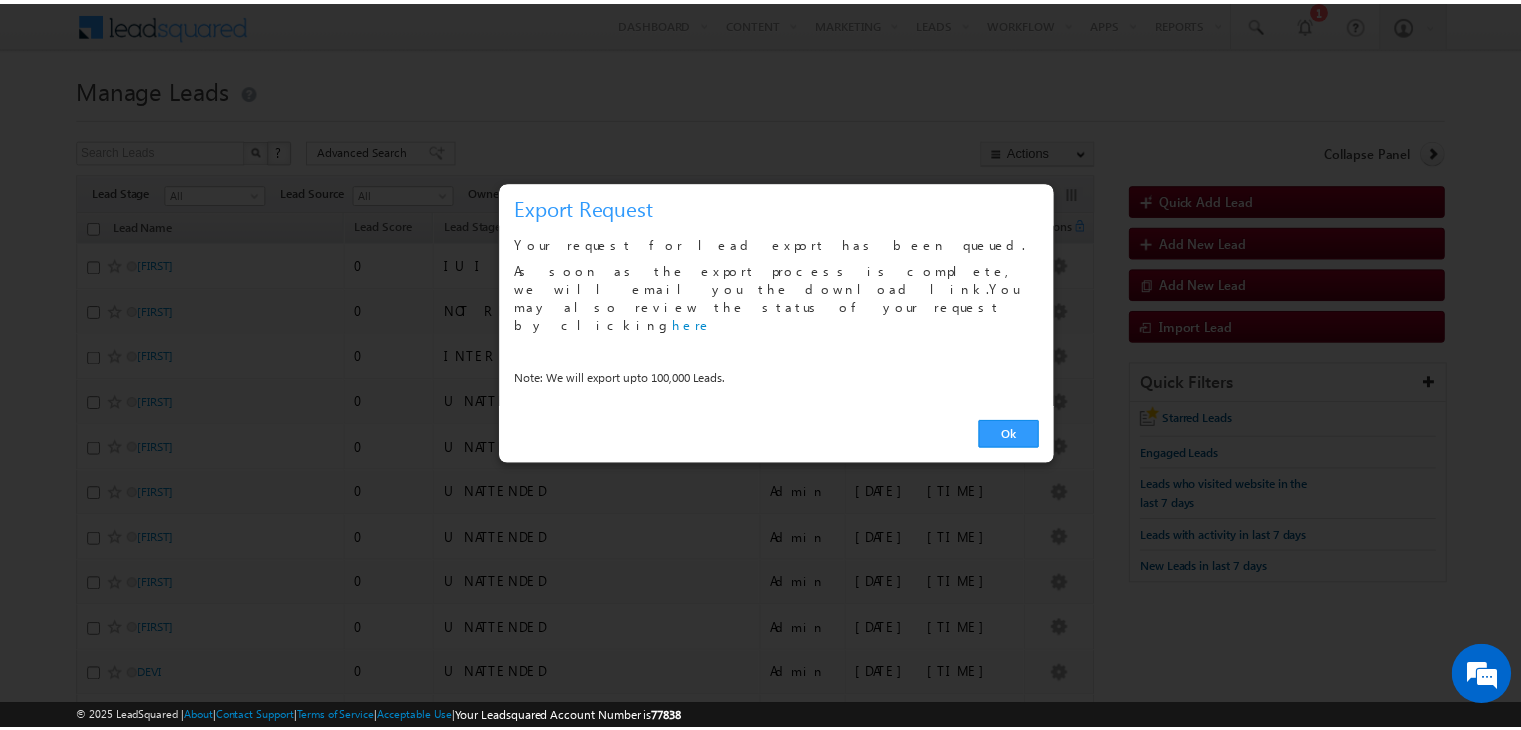 scroll, scrollTop: 0, scrollLeft: 0, axis: both 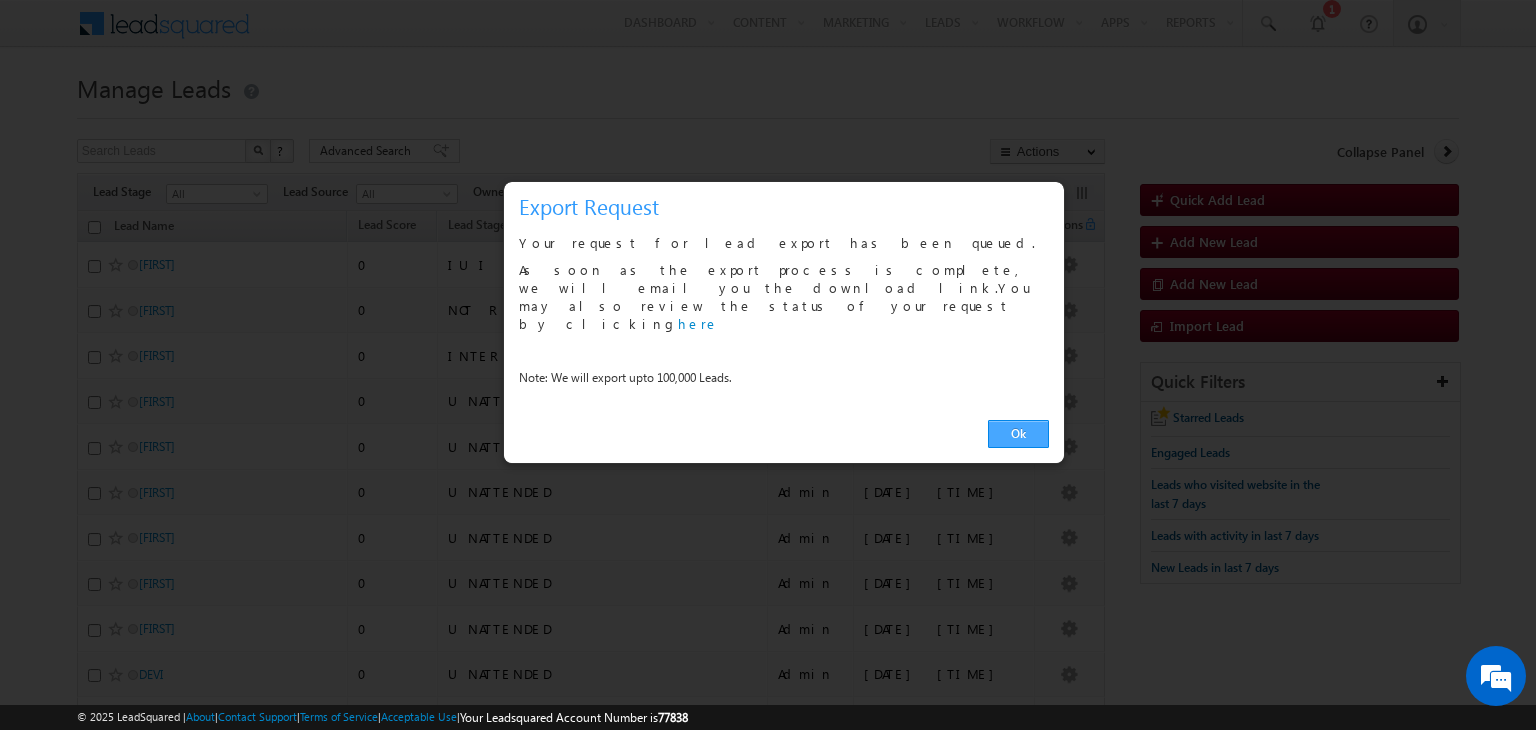 click on "Ok" at bounding box center [1018, 434] 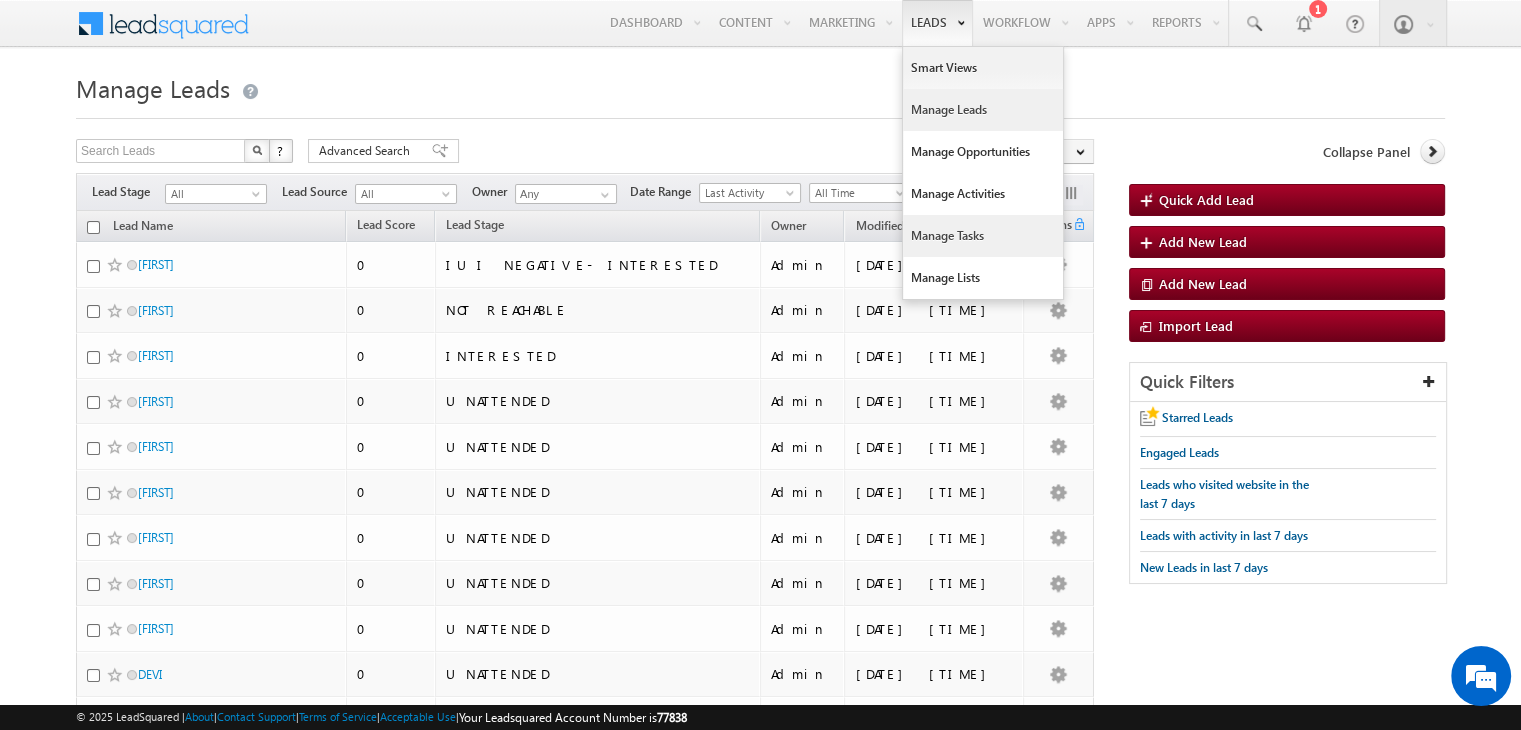 click on "Manage Tasks" at bounding box center (983, 236) 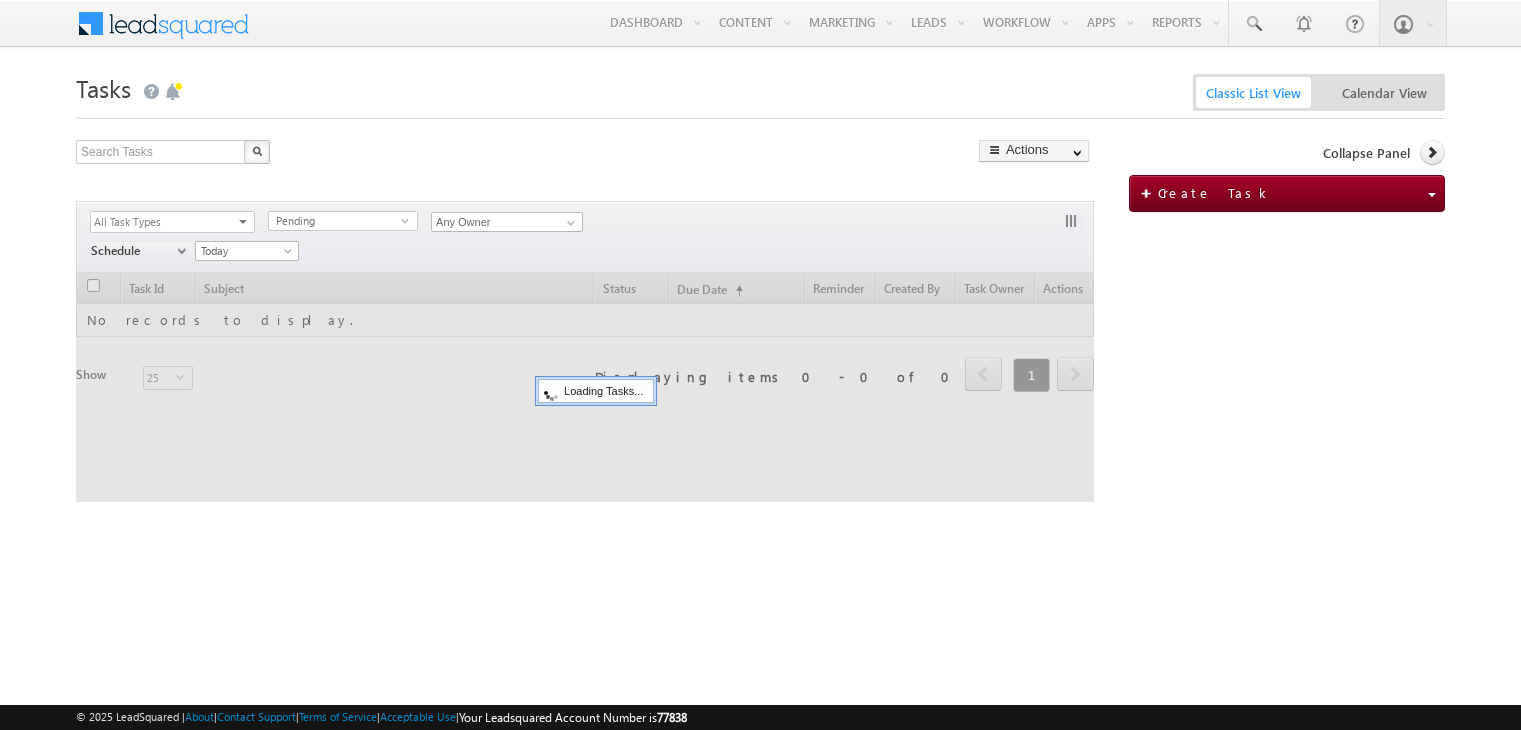 scroll, scrollTop: 0, scrollLeft: 0, axis: both 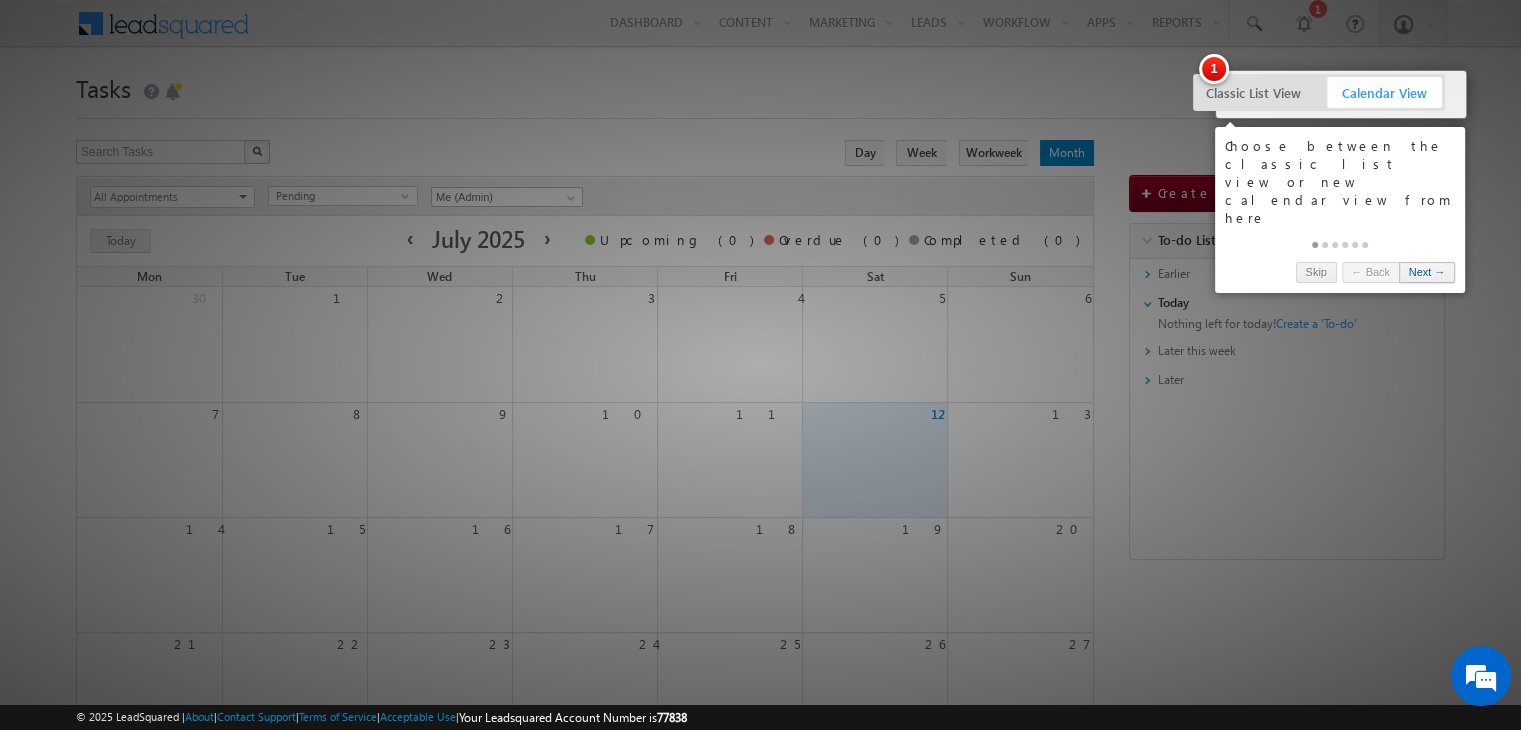 click on "Next →" at bounding box center [1427, 272] 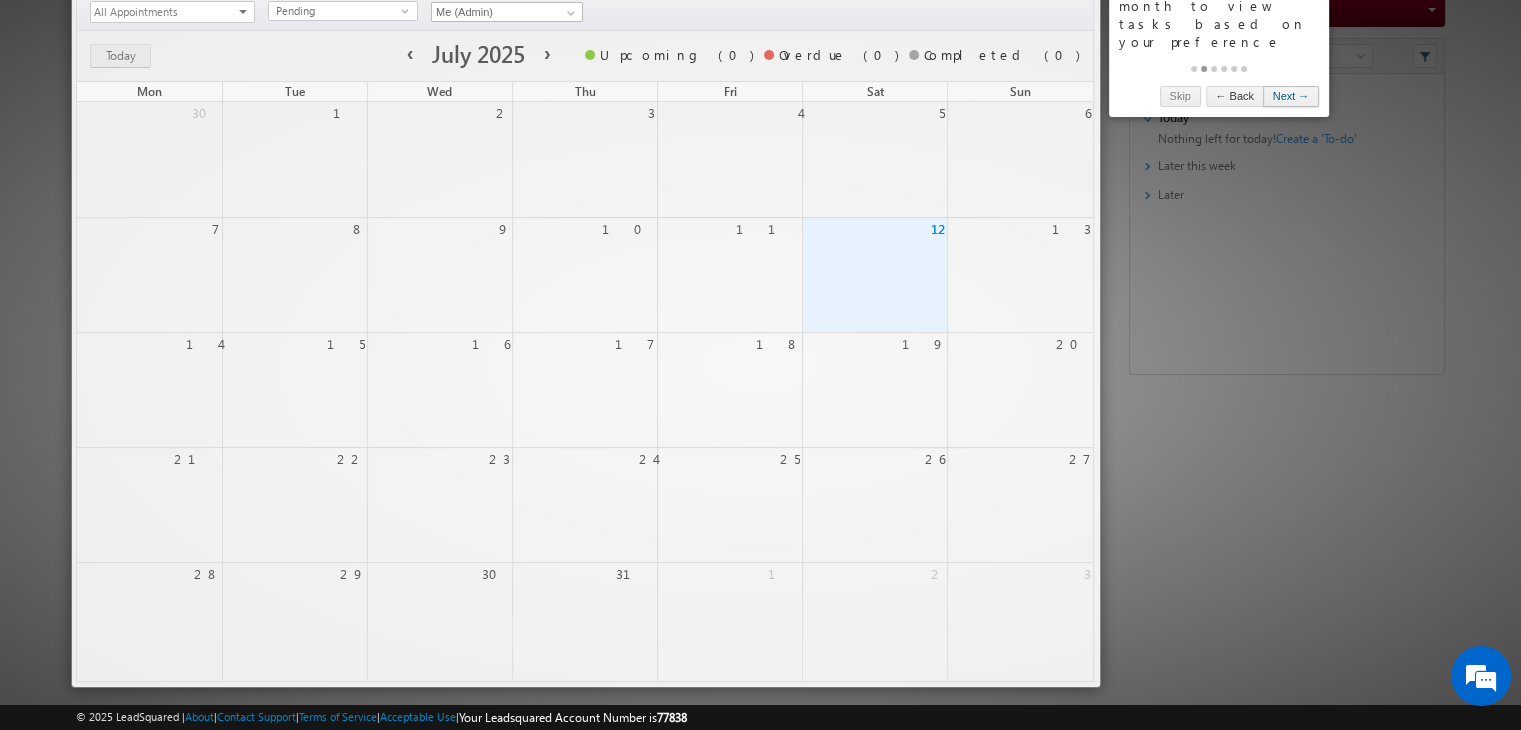 click on "Next →" at bounding box center (1291, 96) 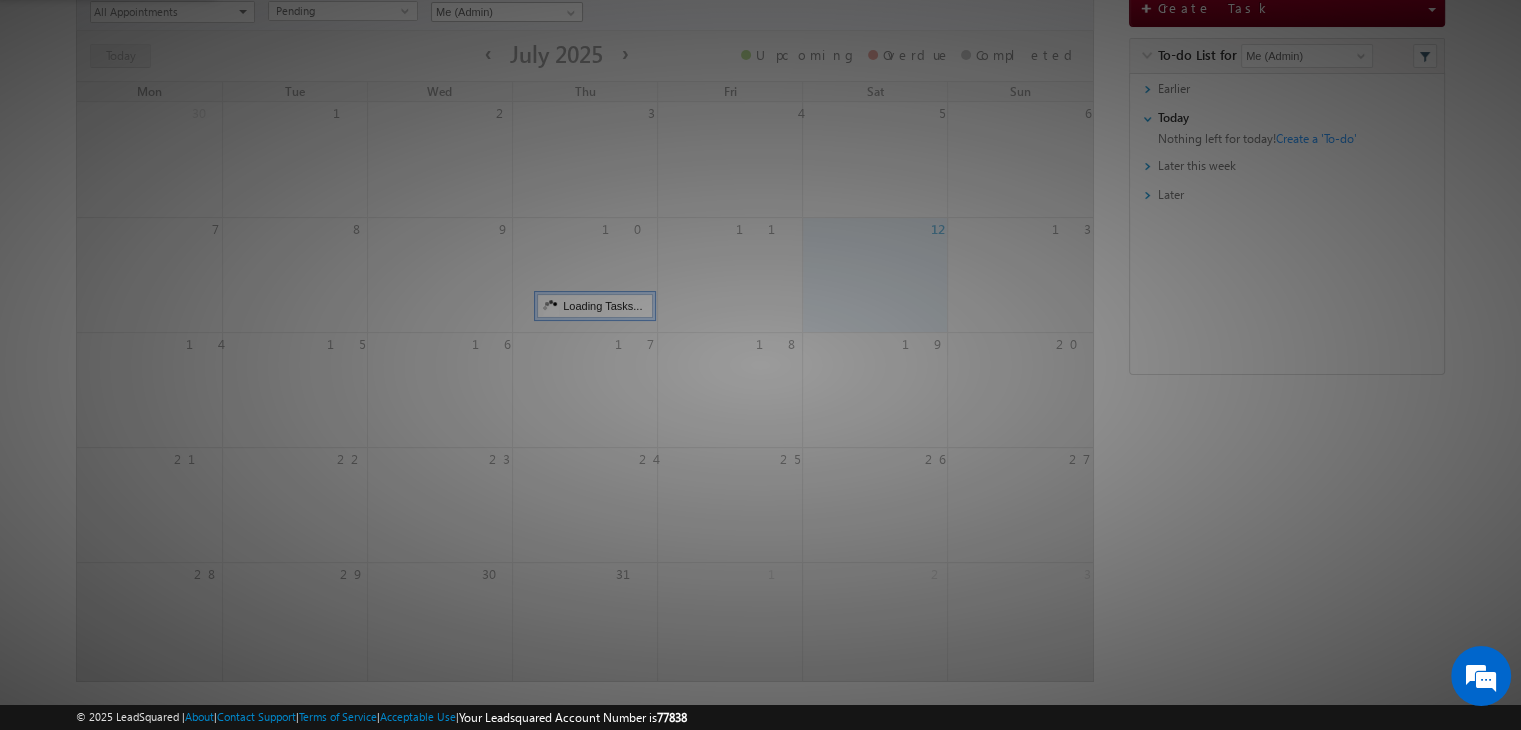 scroll, scrollTop: 24, scrollLeft: 0, axis: vertical 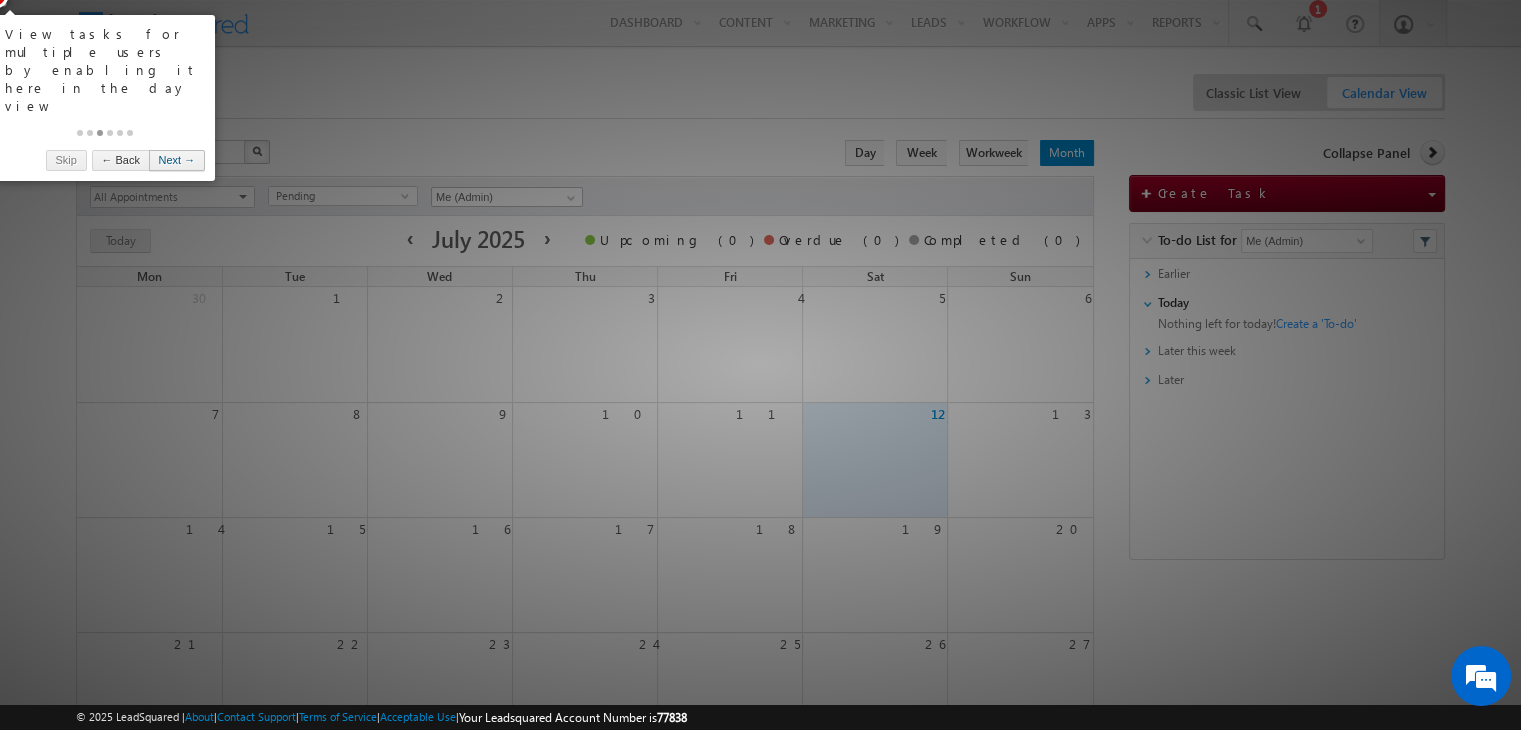 click on "Next →" at bounding box center (177, 160) 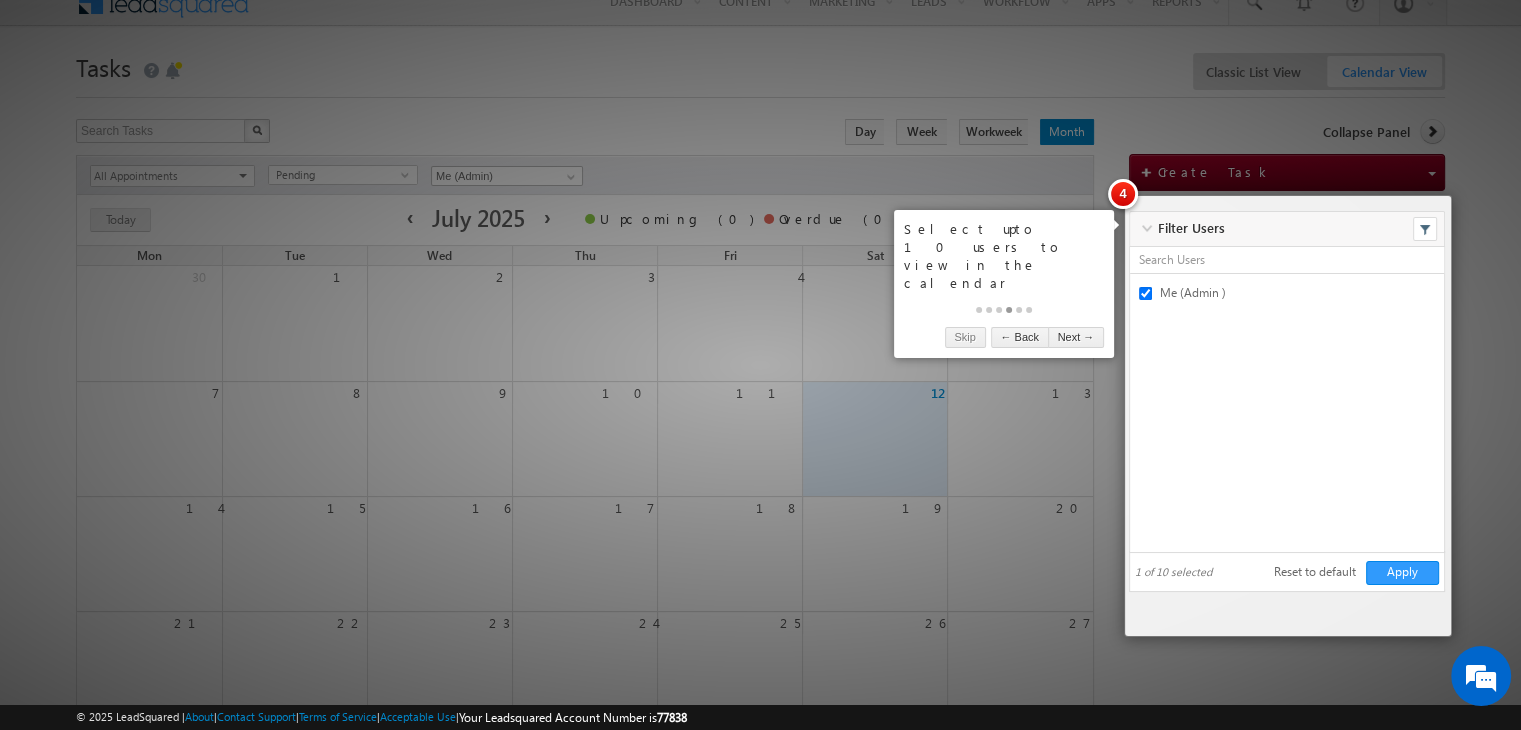 scroll, scrollTop: 0, scrollLeft: 0, axis: both 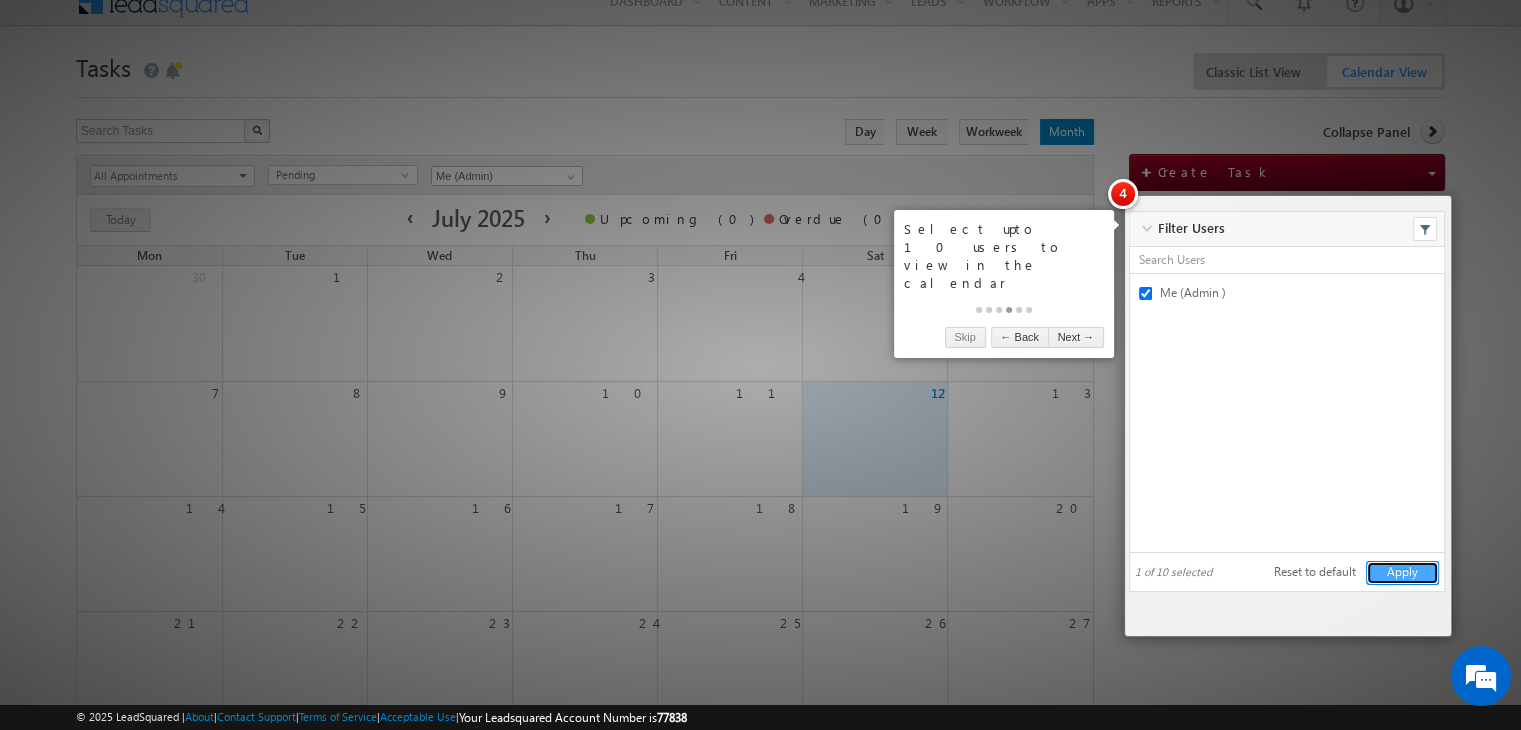 click on "Apply" at bounding box center [1402, 573] 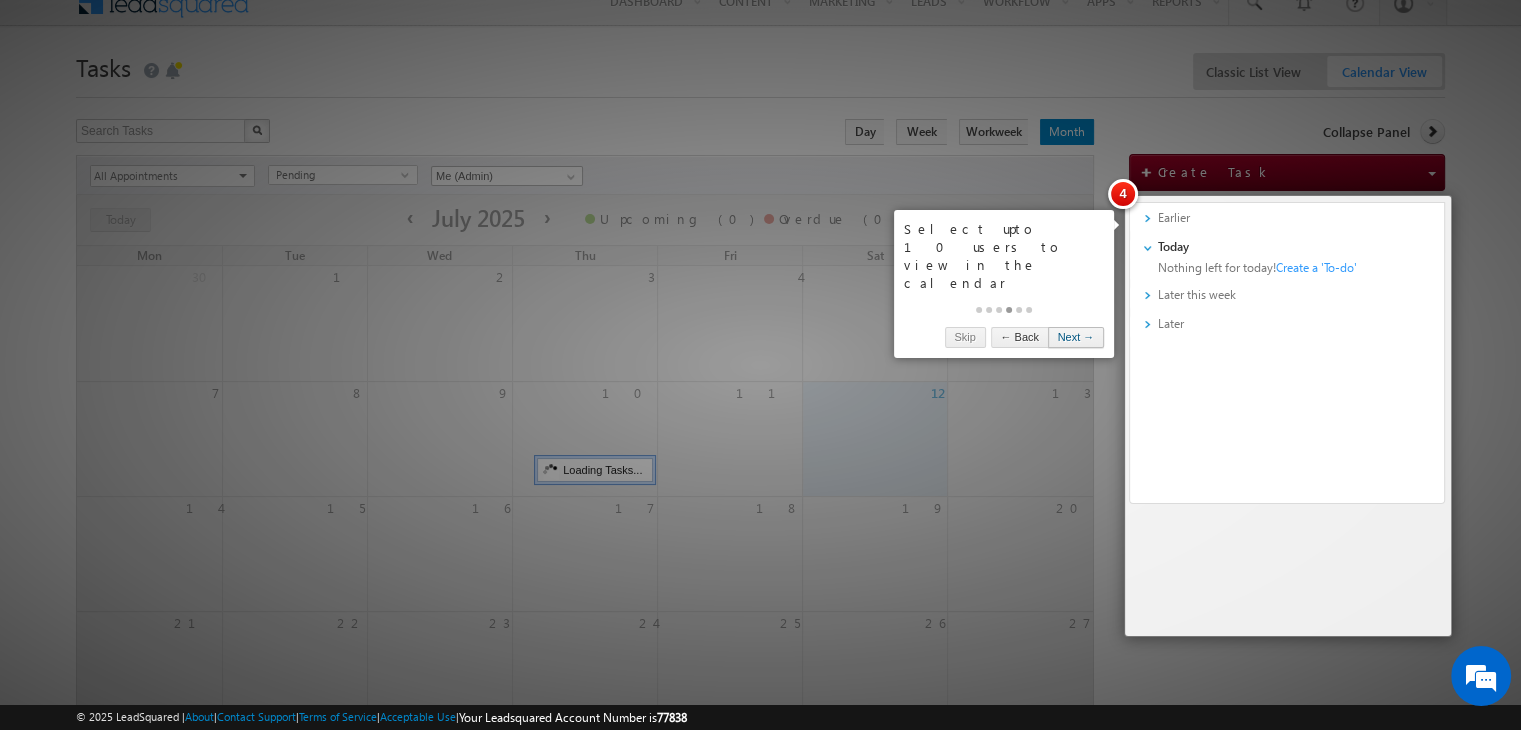 click on "Next →" at bounding box center [1076, 337] 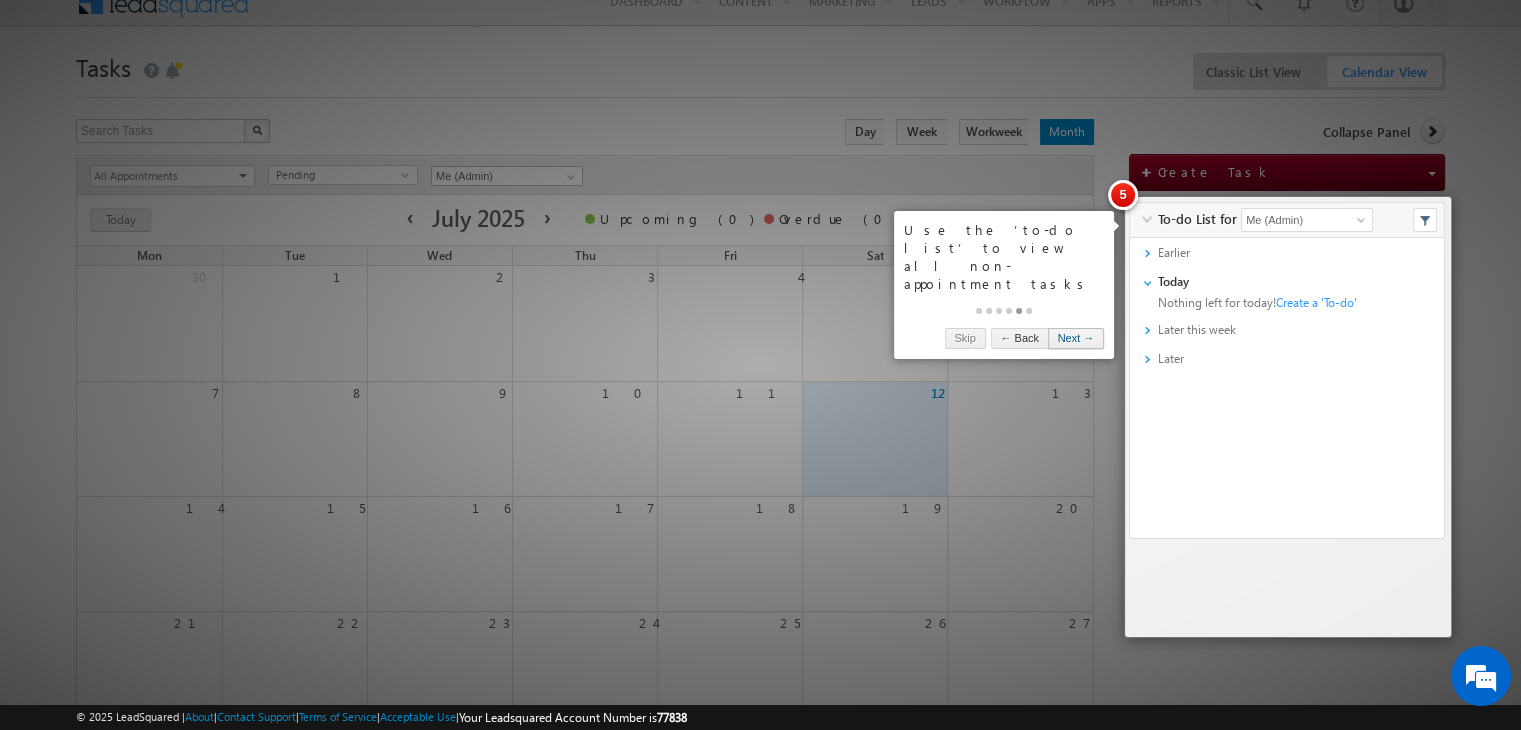click on "Next →" at bounding box center [1076, 338] 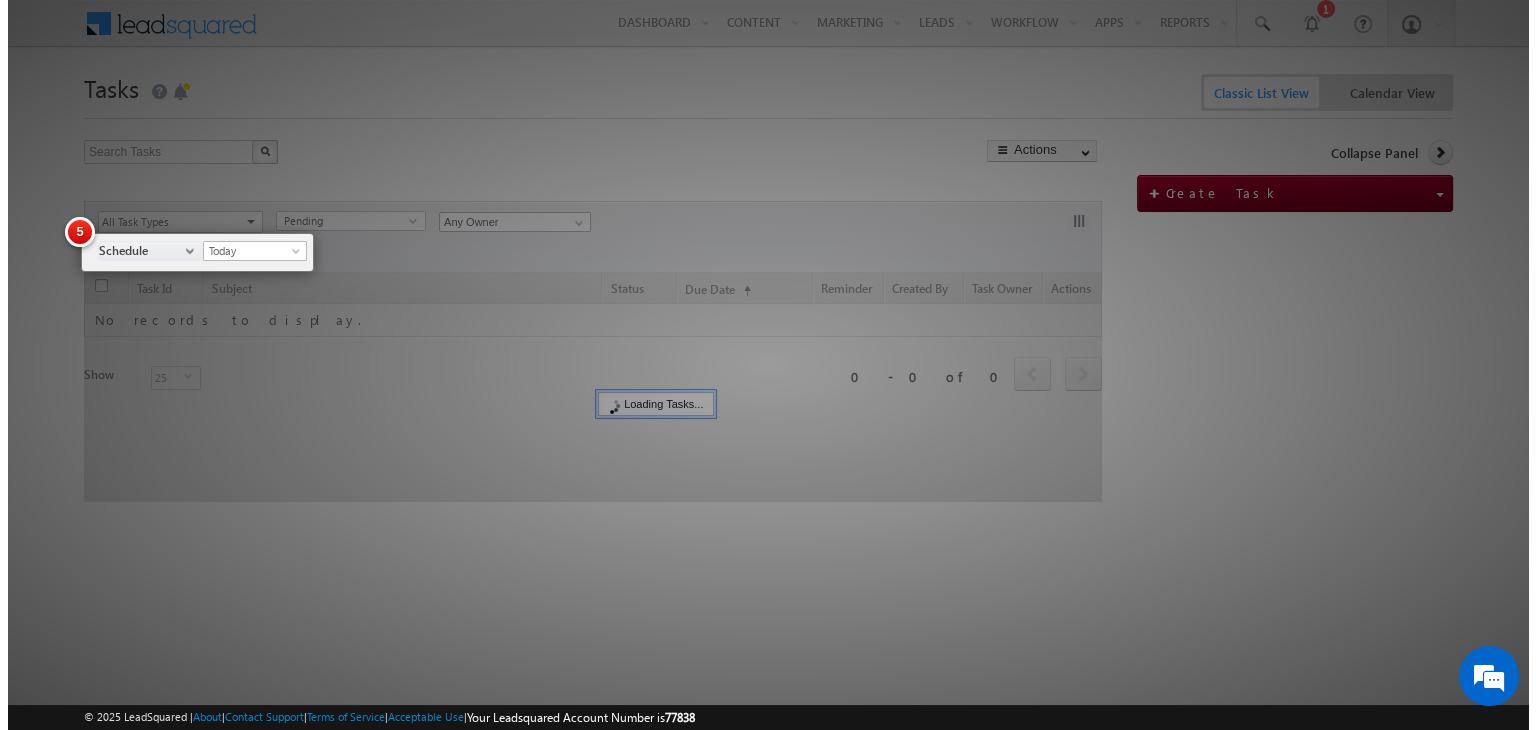 scroll, scrollTop: 0, scrollLeft: 0, axis: both 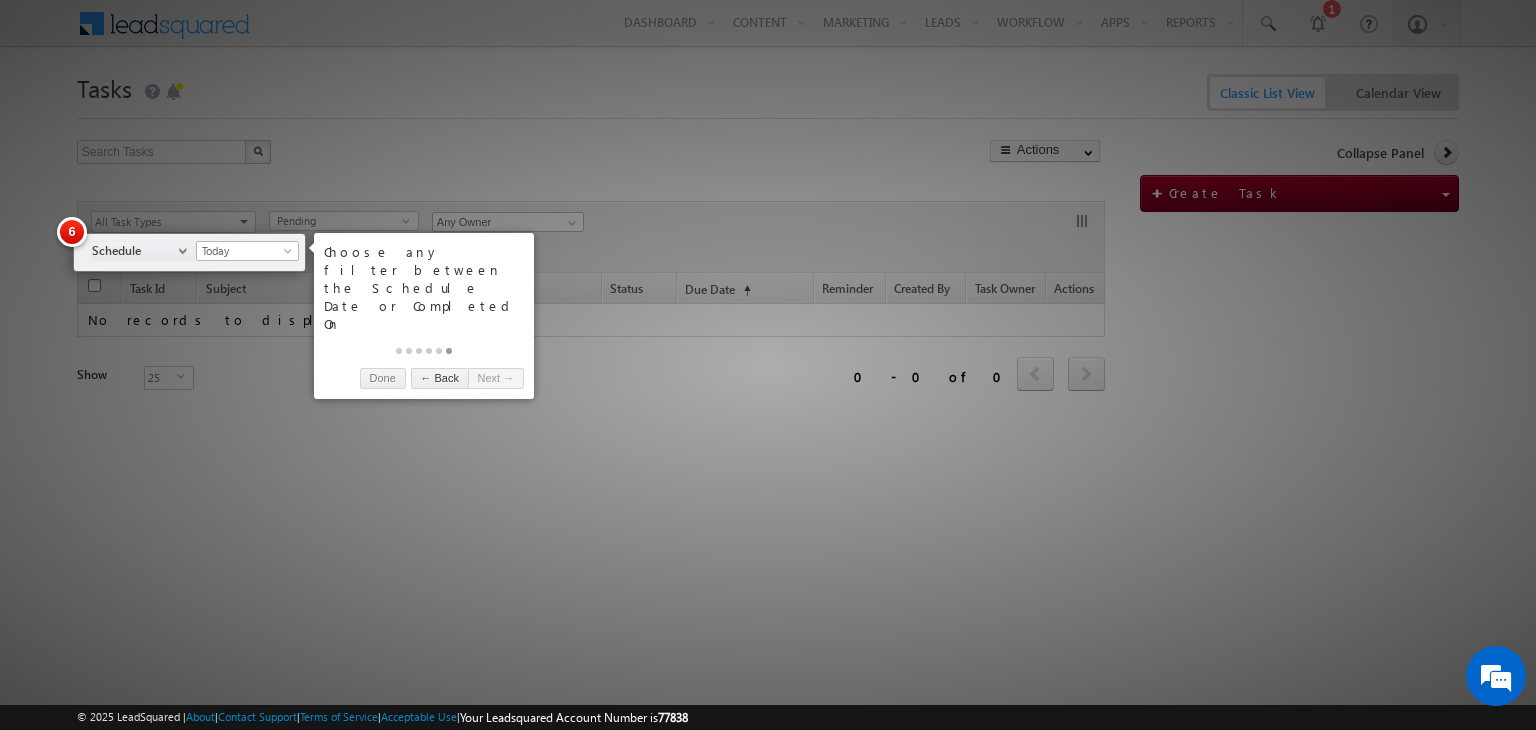 click on "Next →" at bounding box center (496, 378) 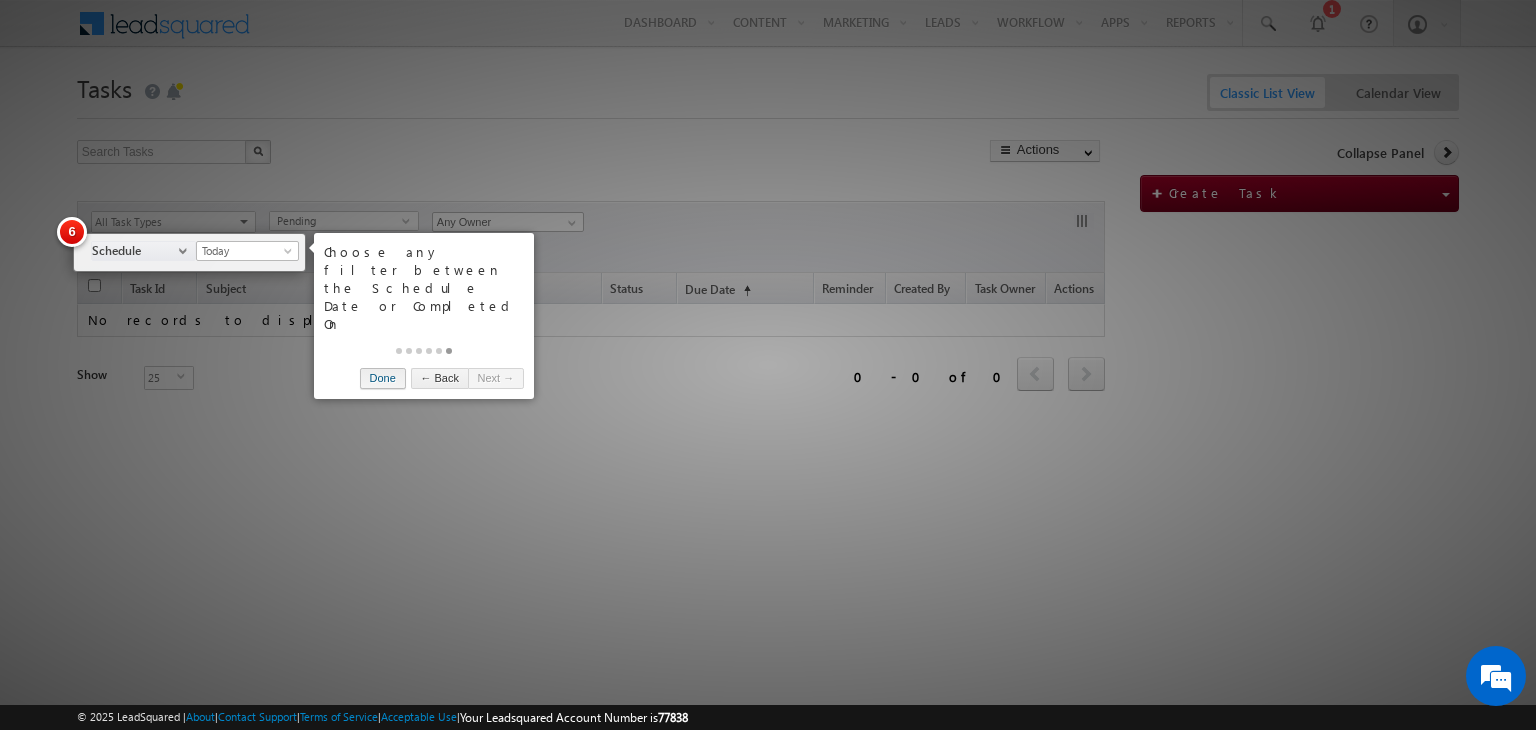click on "Done" at bounding box center [383, 378] 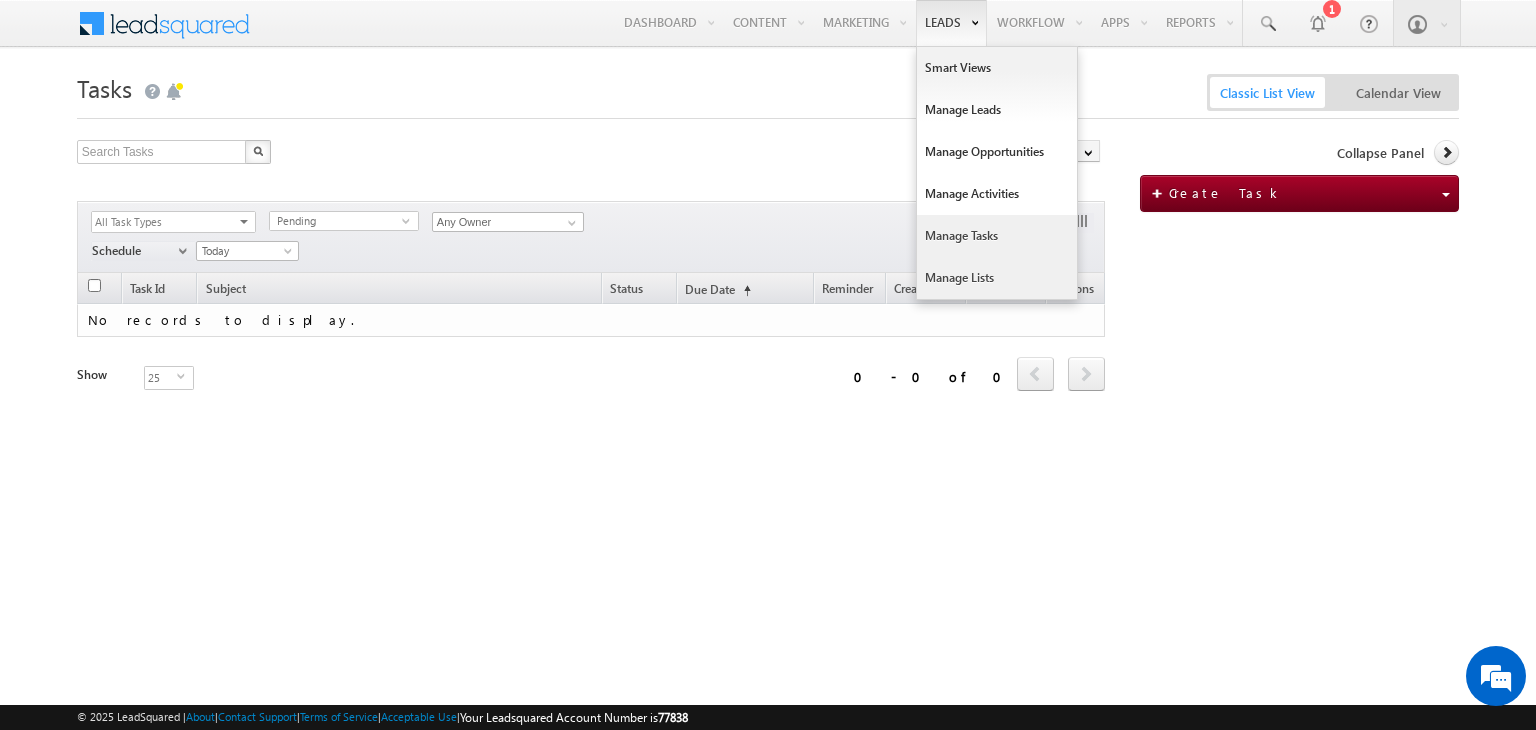 click on "Manage Lists" at bounding box center (997, 278) 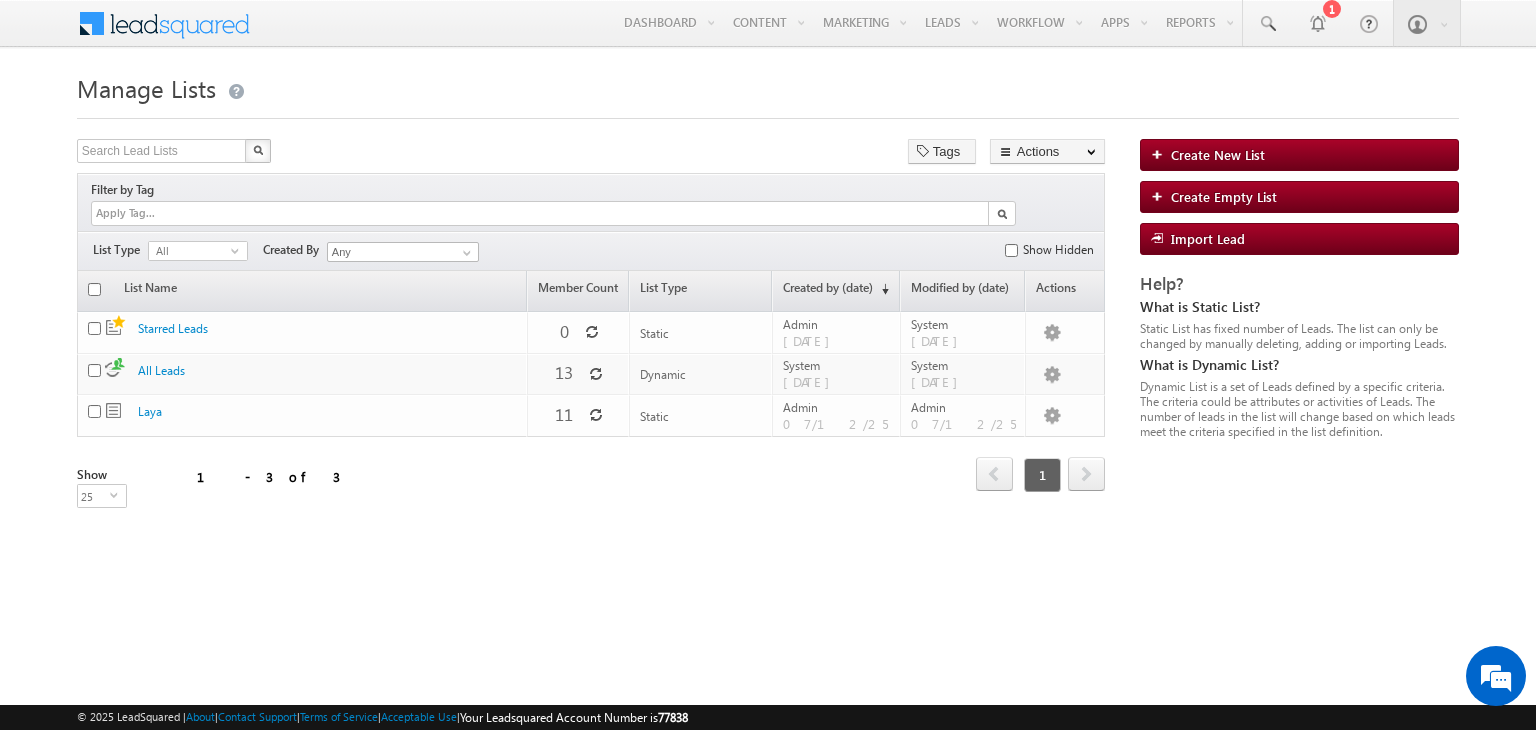 scroll, scrollTop: 0, scrollLeft: 0, axis: both 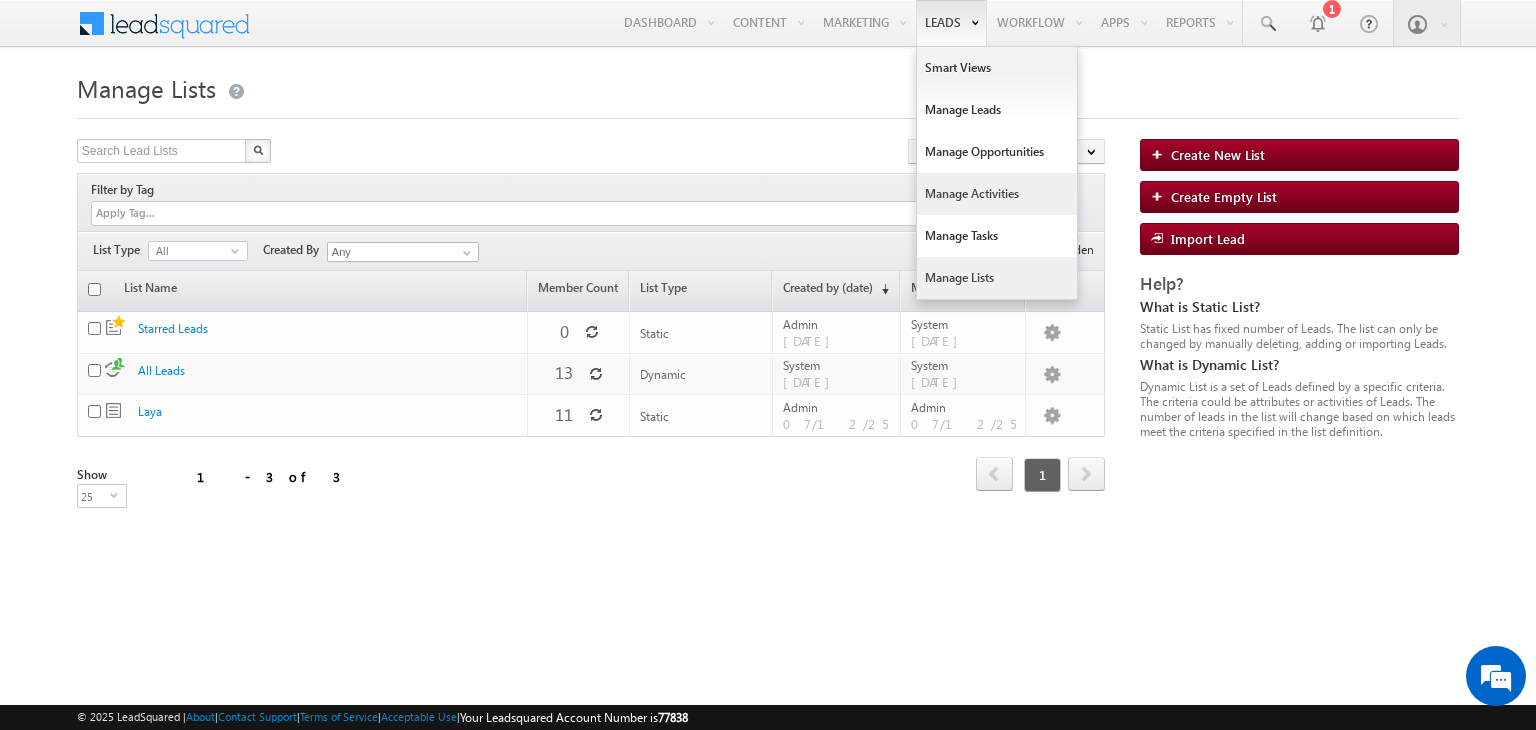 click on "Manage Activities" at bounding box center (997, 194) 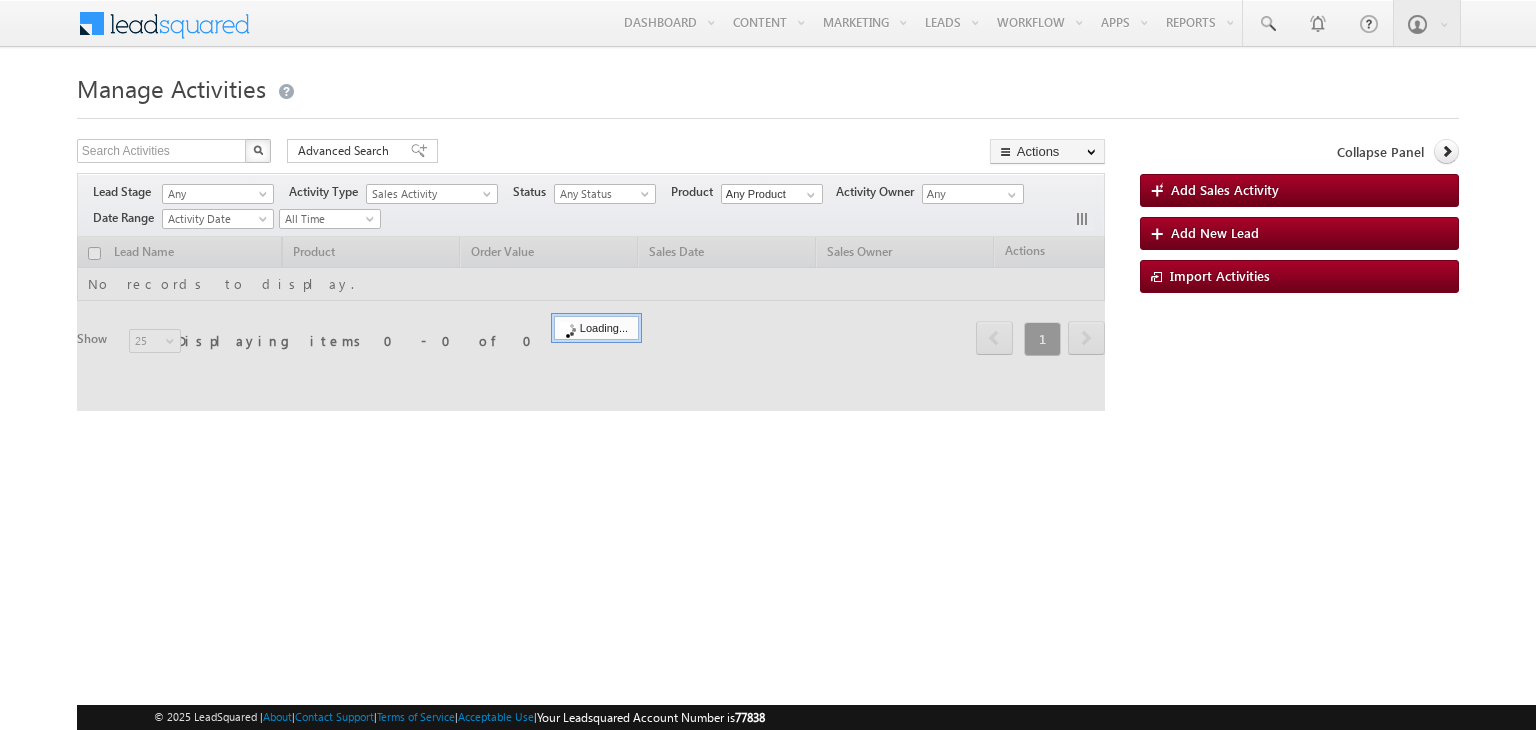 scroll, scrollTop: 0, scrollLeft: 0, axis: both 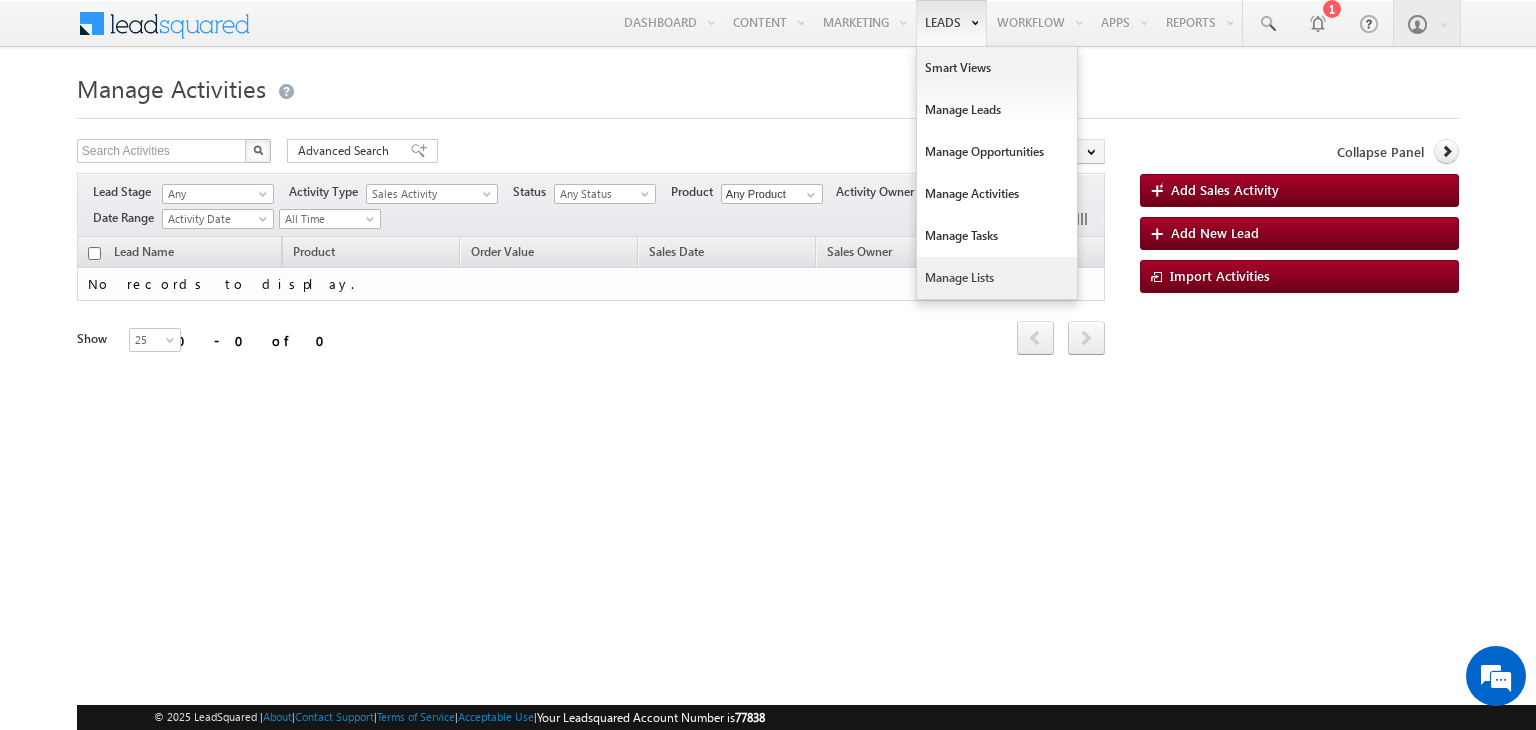 click on "Manage Lists" at bounding box center [997, 278] 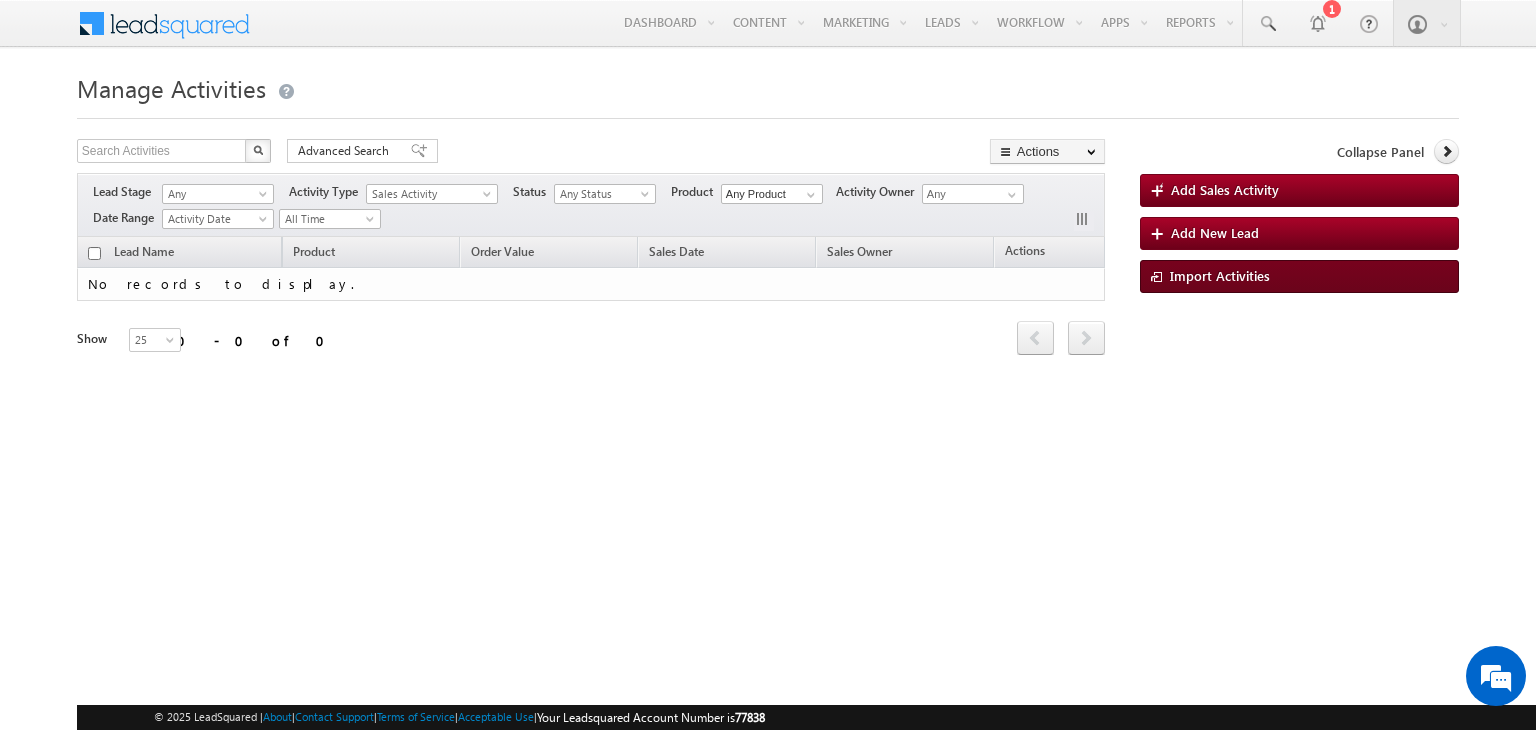 click on "Import Activities" at bounding box center [1220, 275] 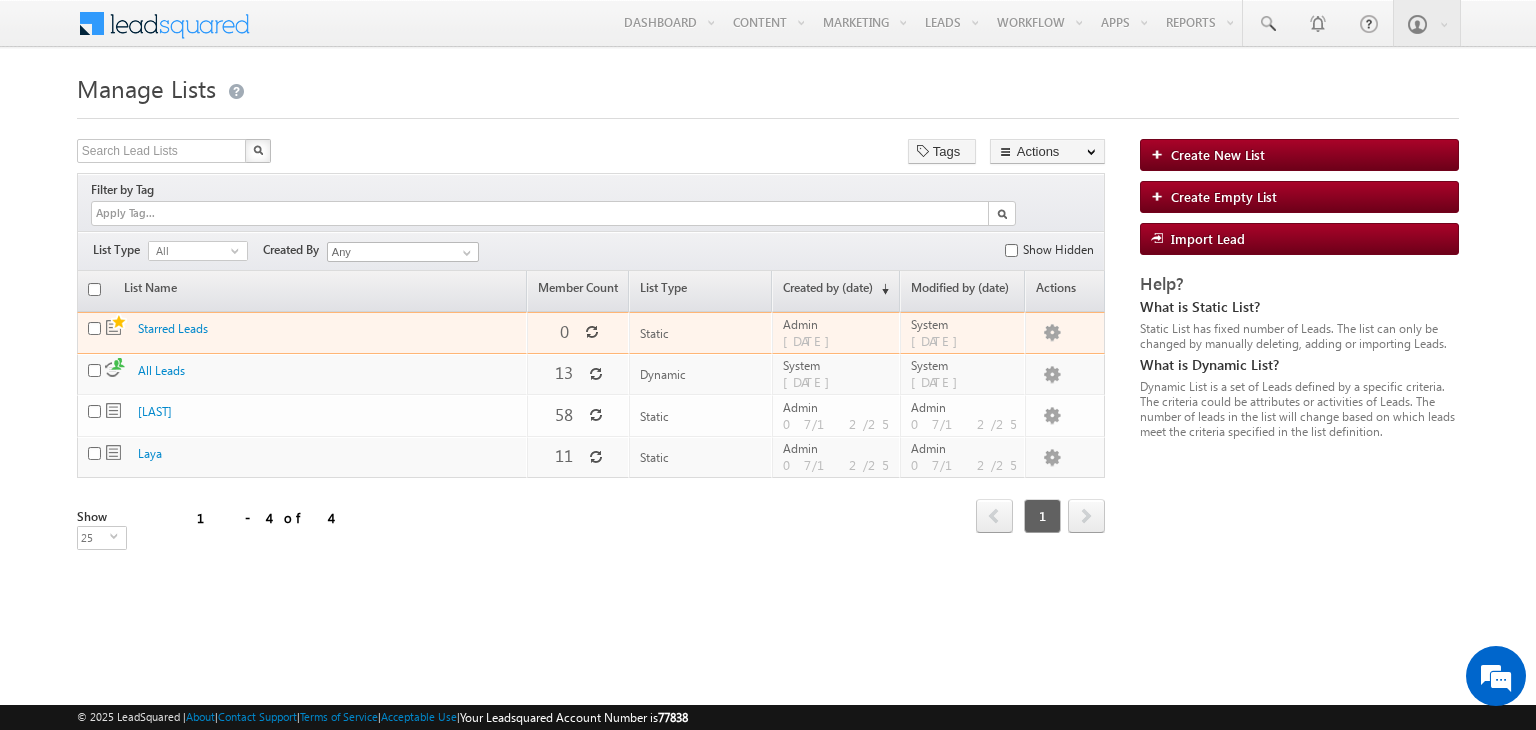 scroll, scrollTop: 0, scrollLeft: 0, axis: both 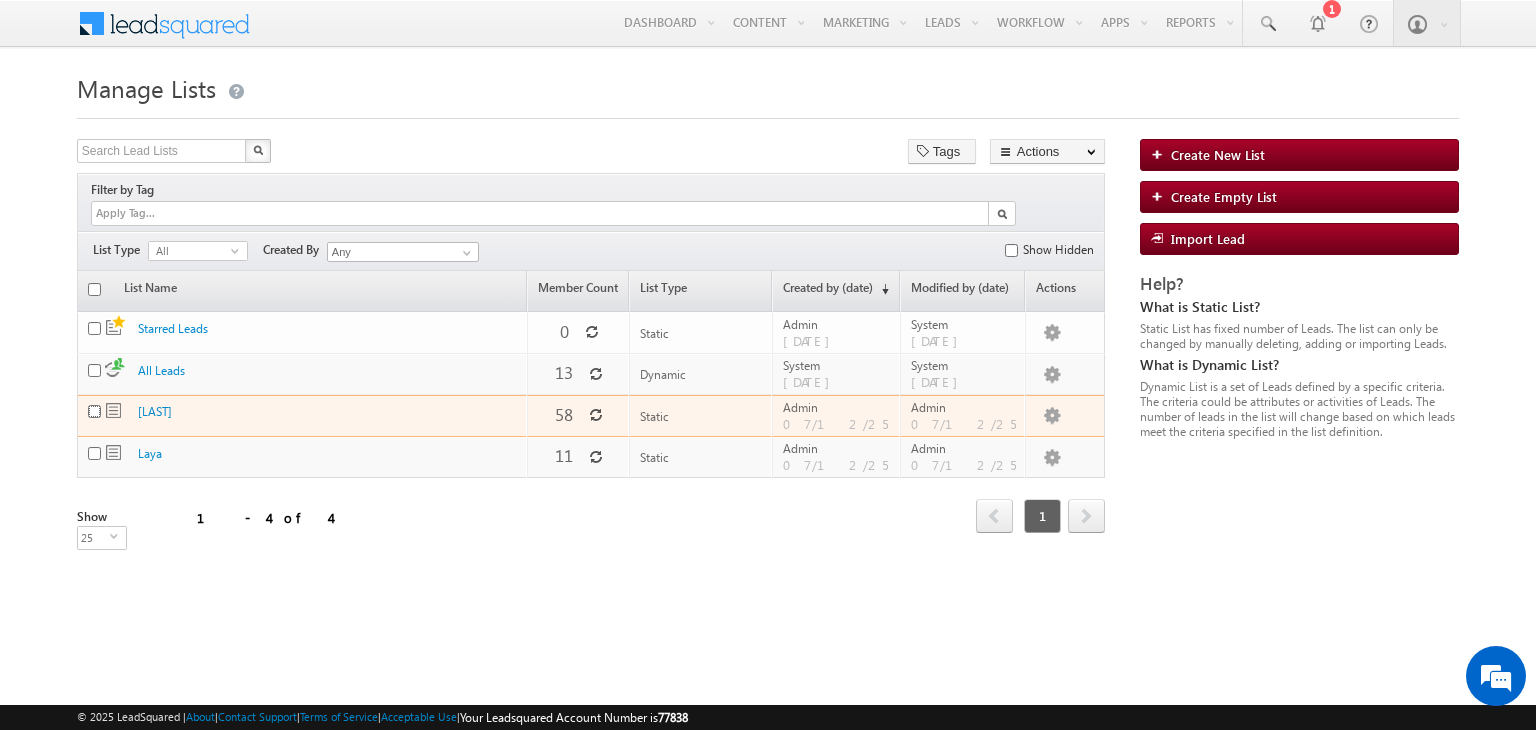 click at bounding box center [94, 411] 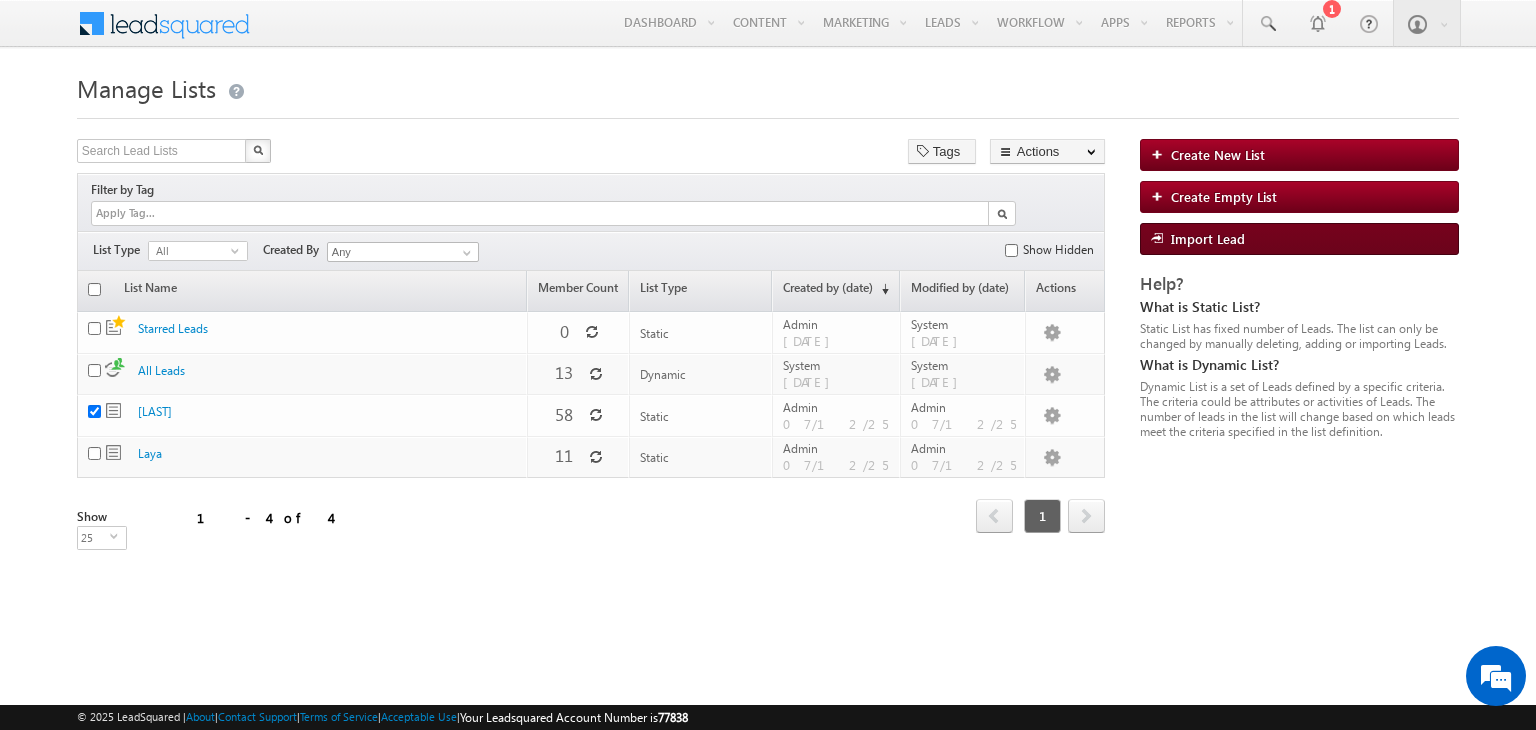 click on "Import Lead" at bounding box center [1299, 239] 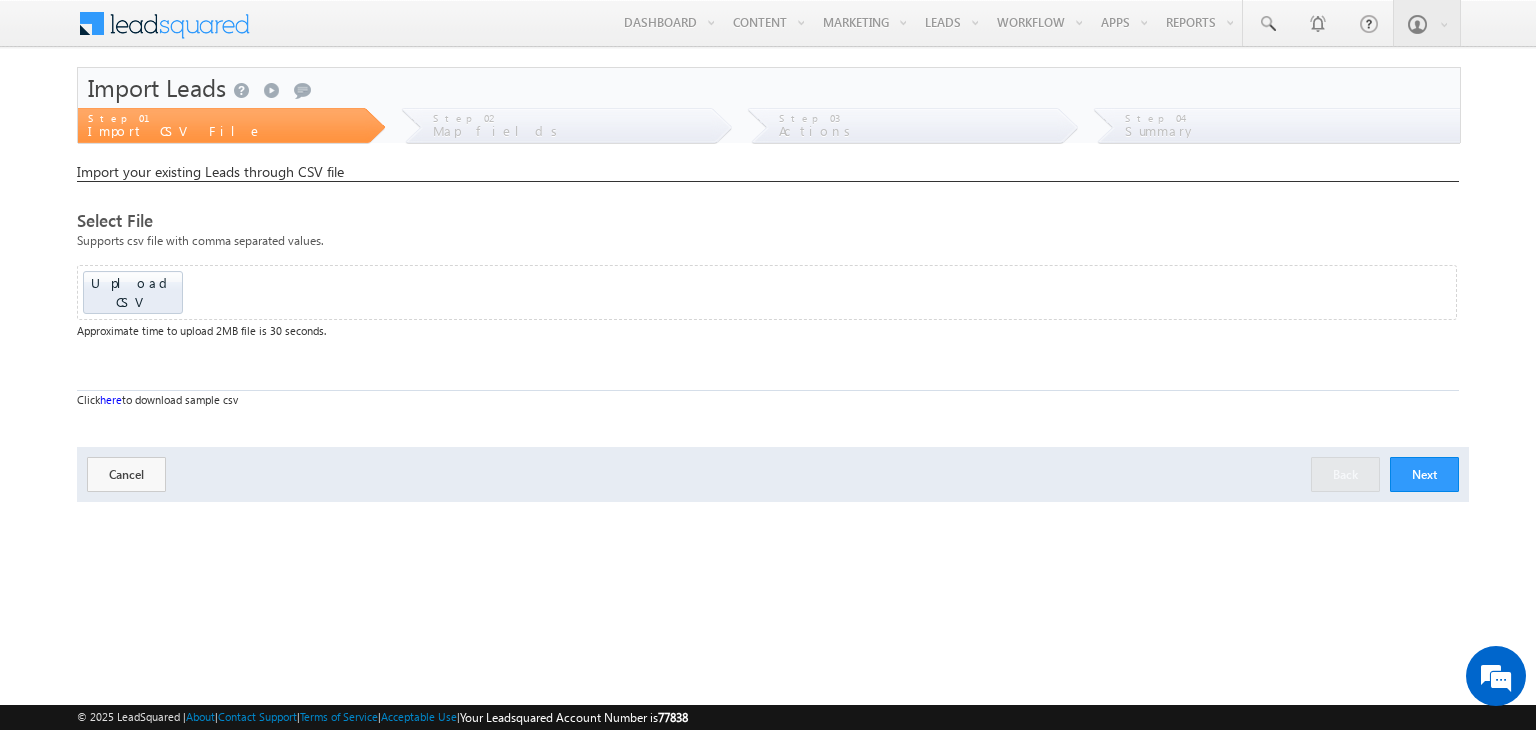 scroll, scrollTop: 0, scrollLeft: 0, axis: both 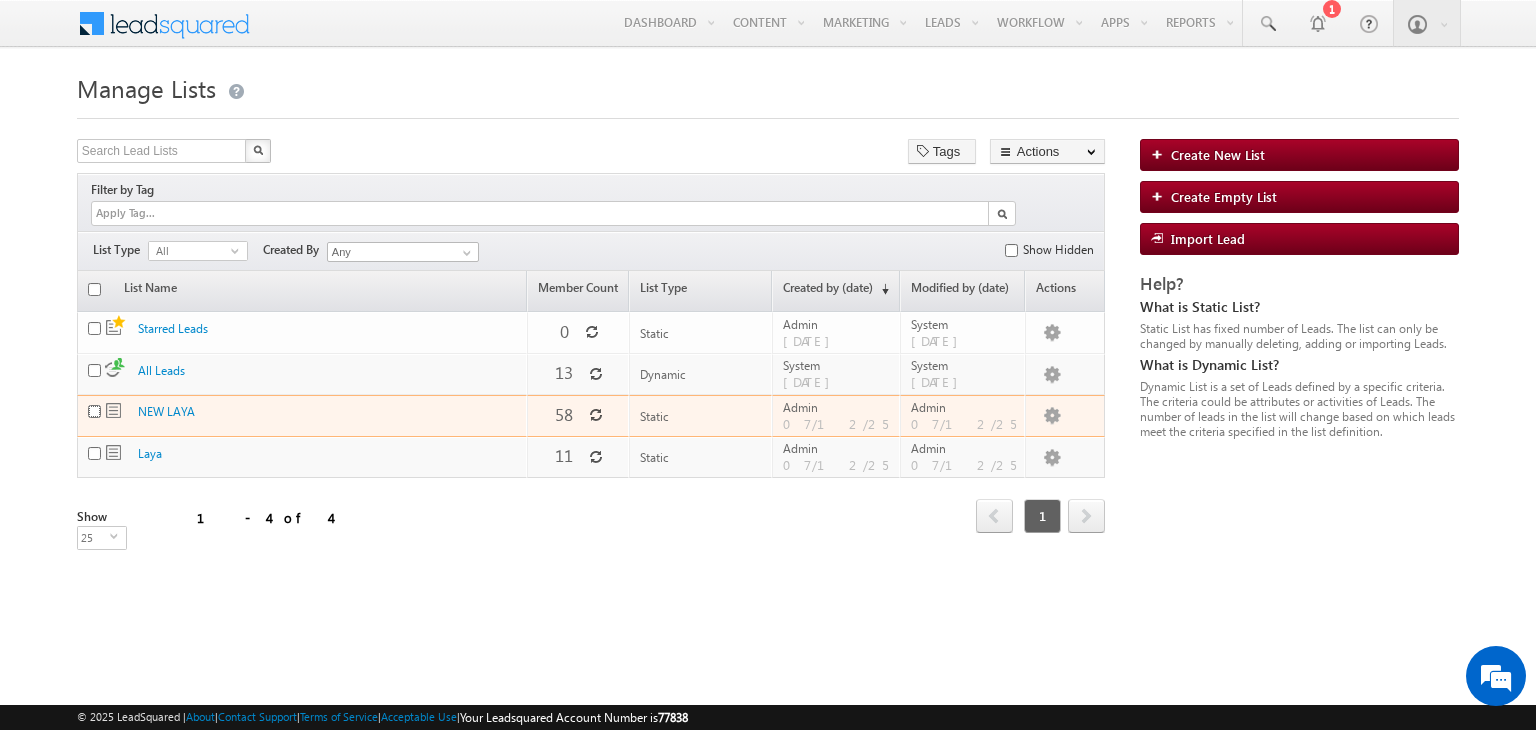 click at bounding box center [94, 411] 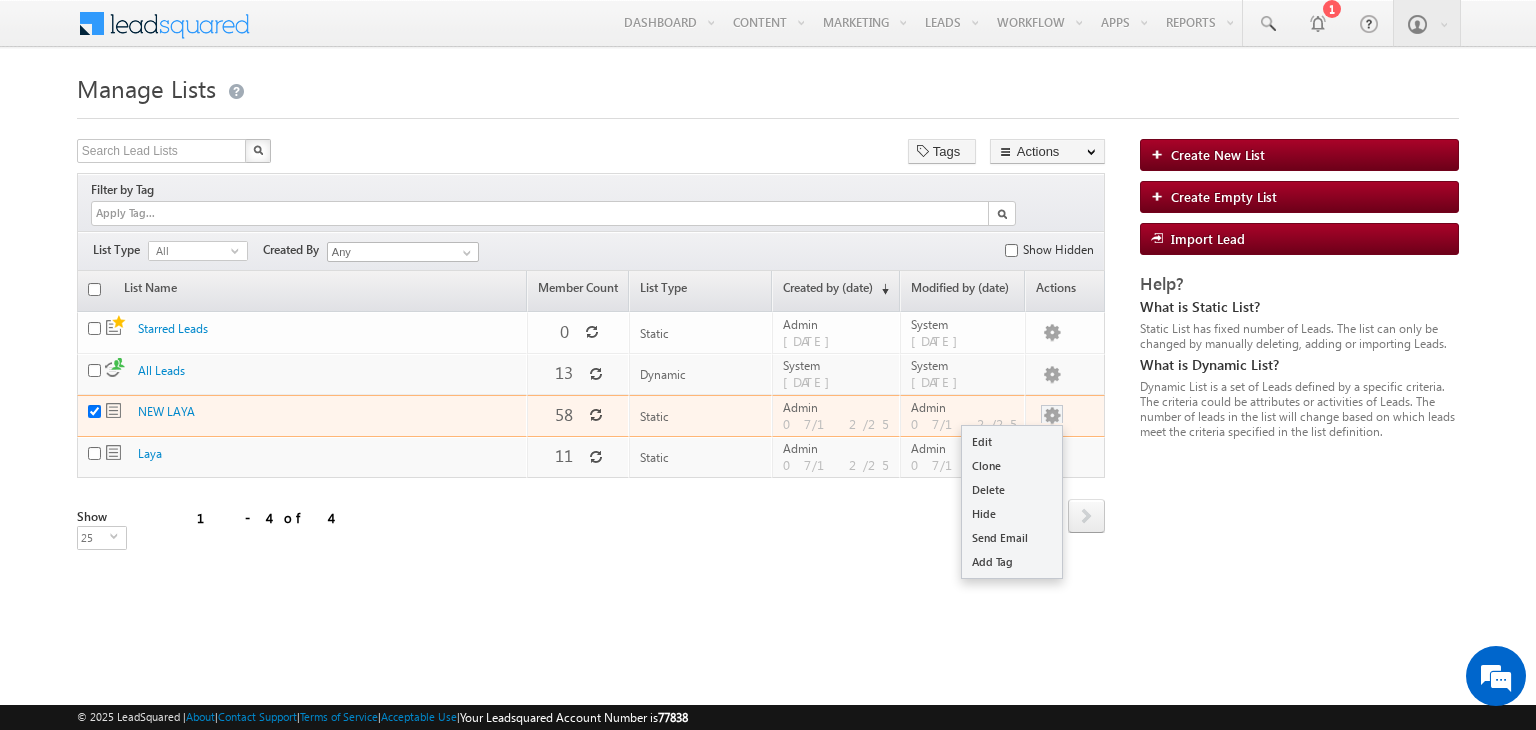 click at bounding box center (1052, 416) 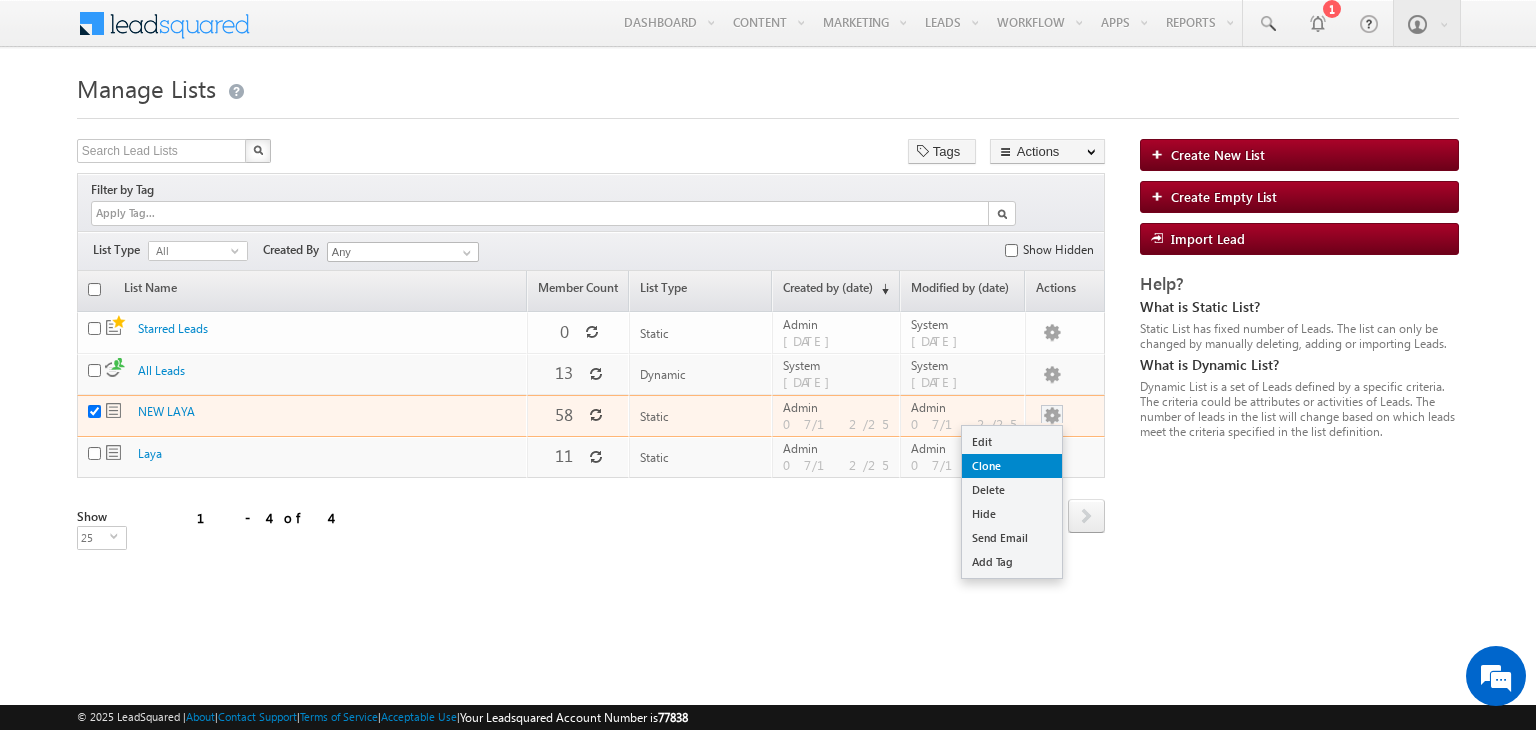 click on "Clone" at bounding box center (1012, 466) 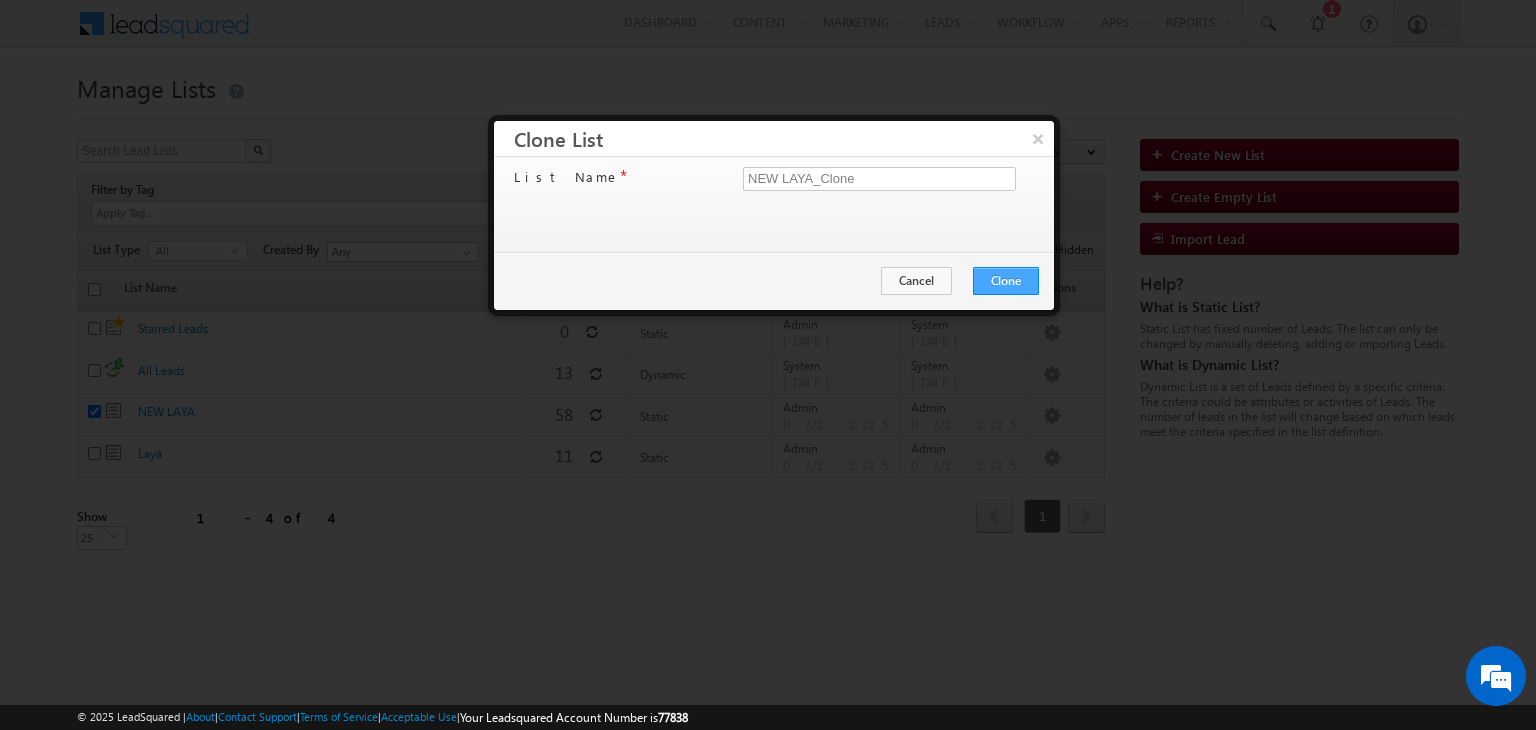 scroll, scrollTop: 0, scrollLeft: 0, axis: both 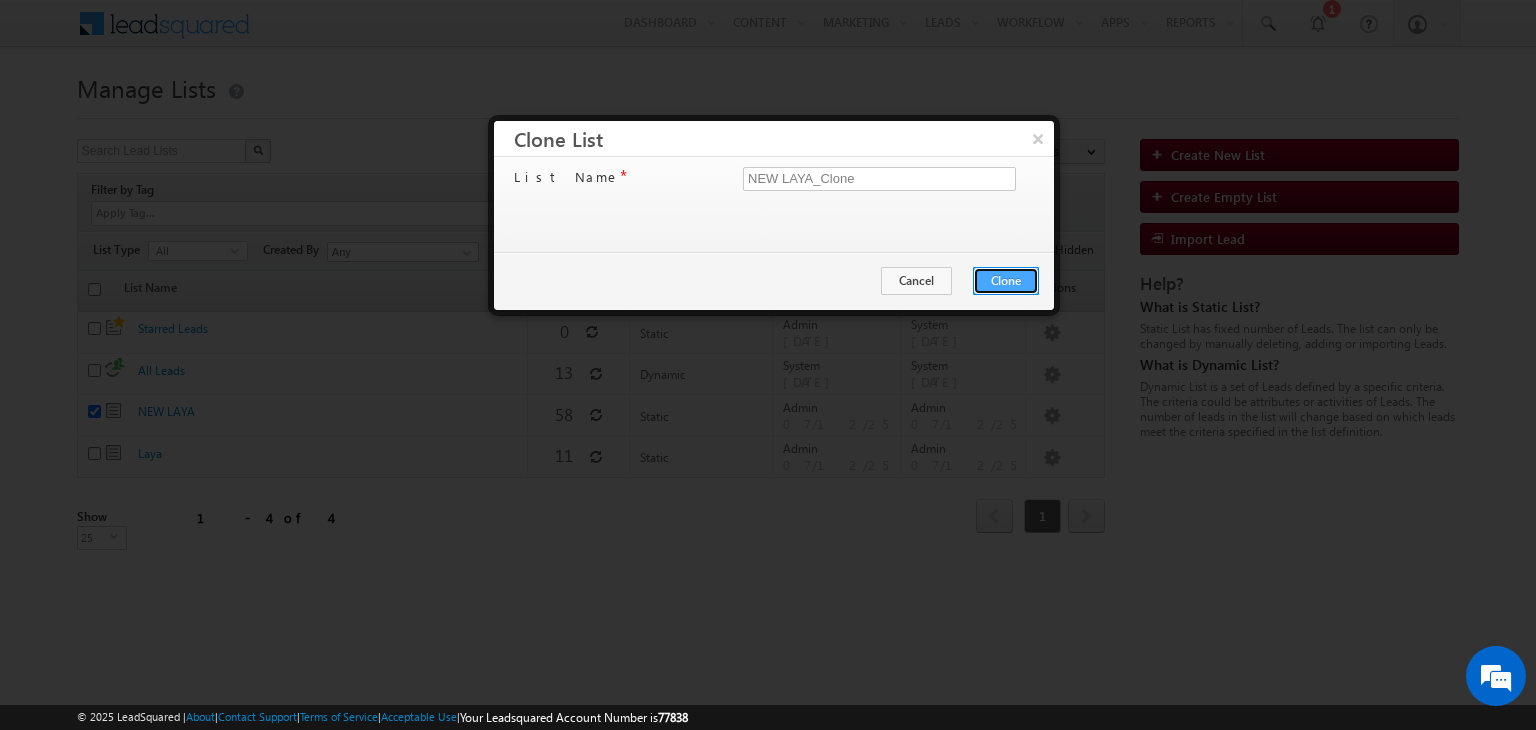 click on "Clone" at bounding box center [1006, 281] 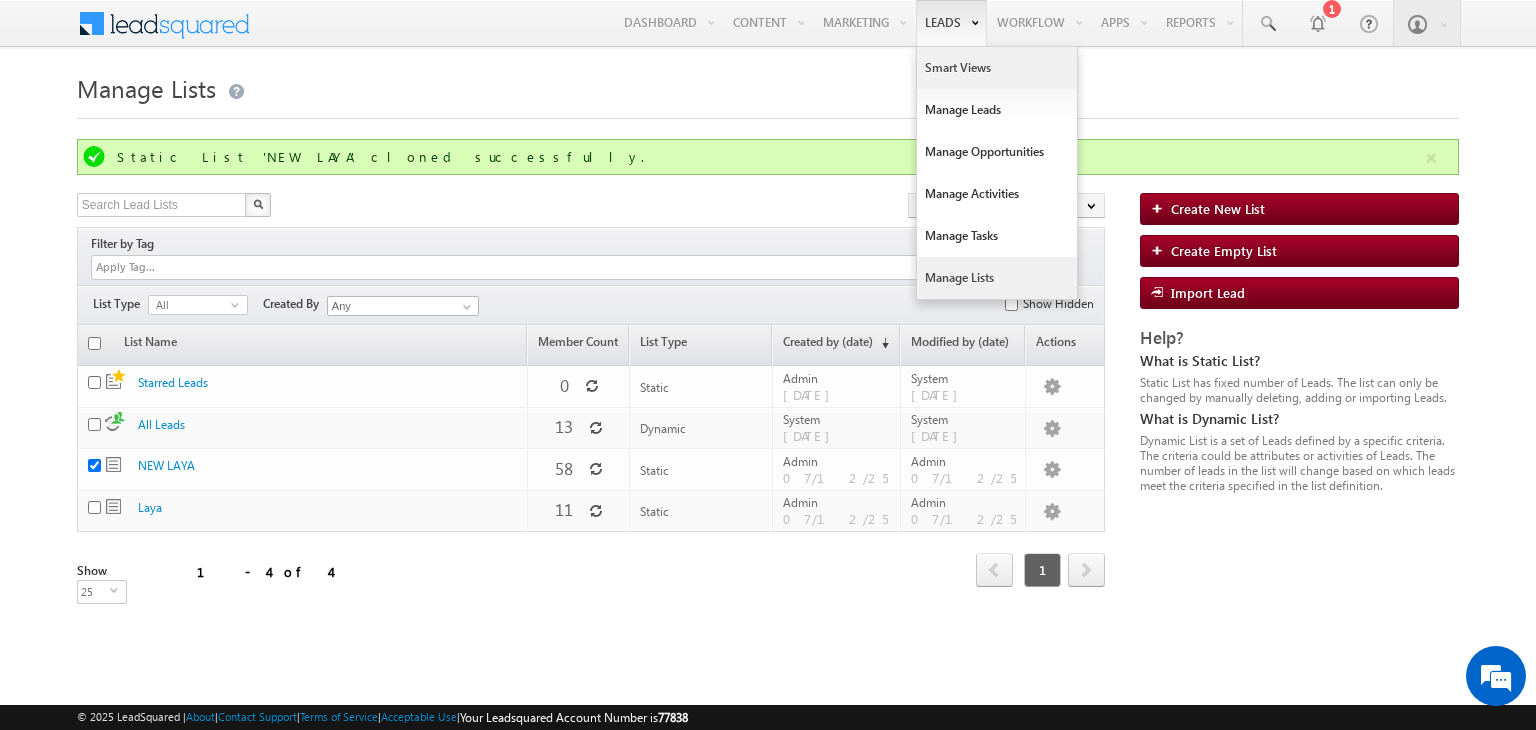 click on "Smart Views" at bounding box center [997, 68] 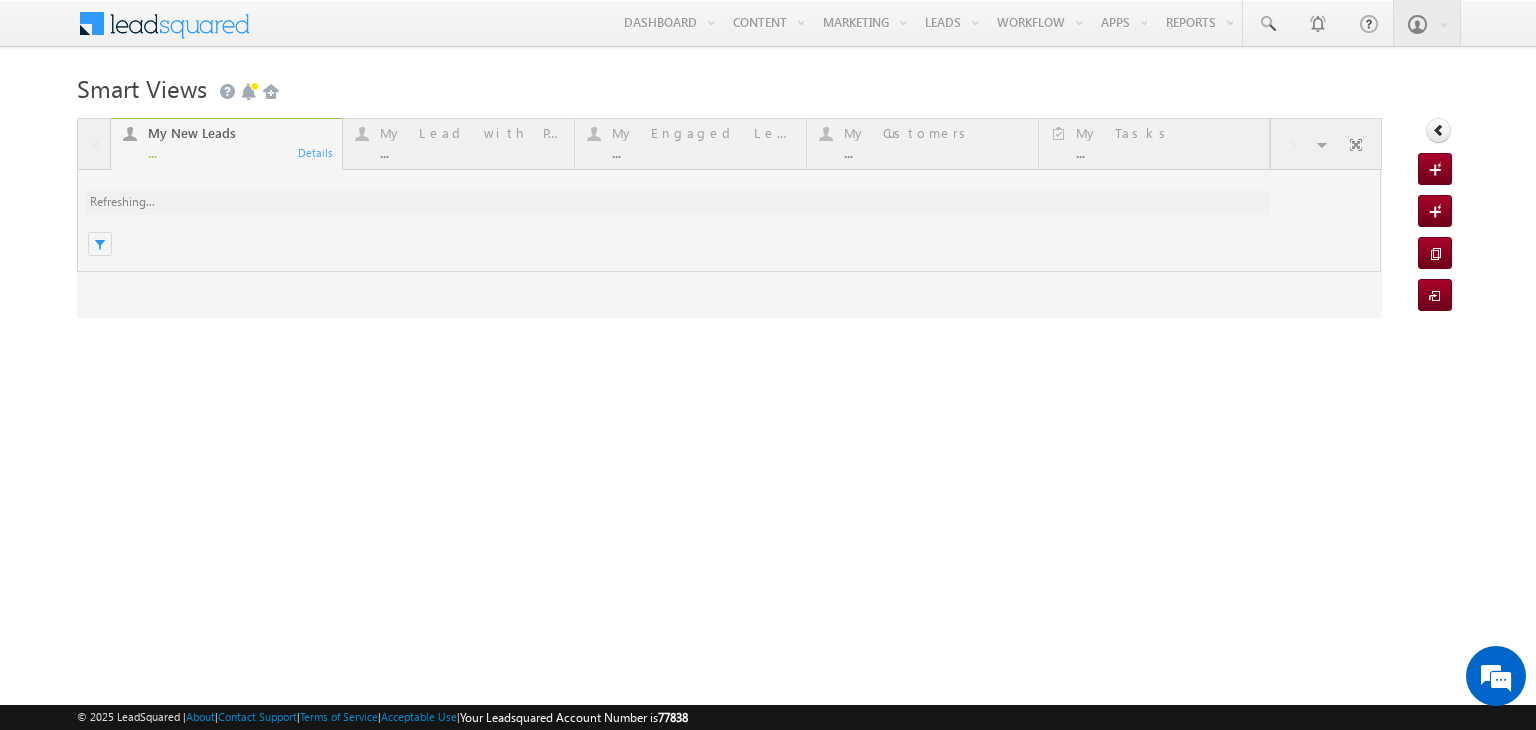 scroll, scrollTop: 0, scrollLeft: 0, axis: both 